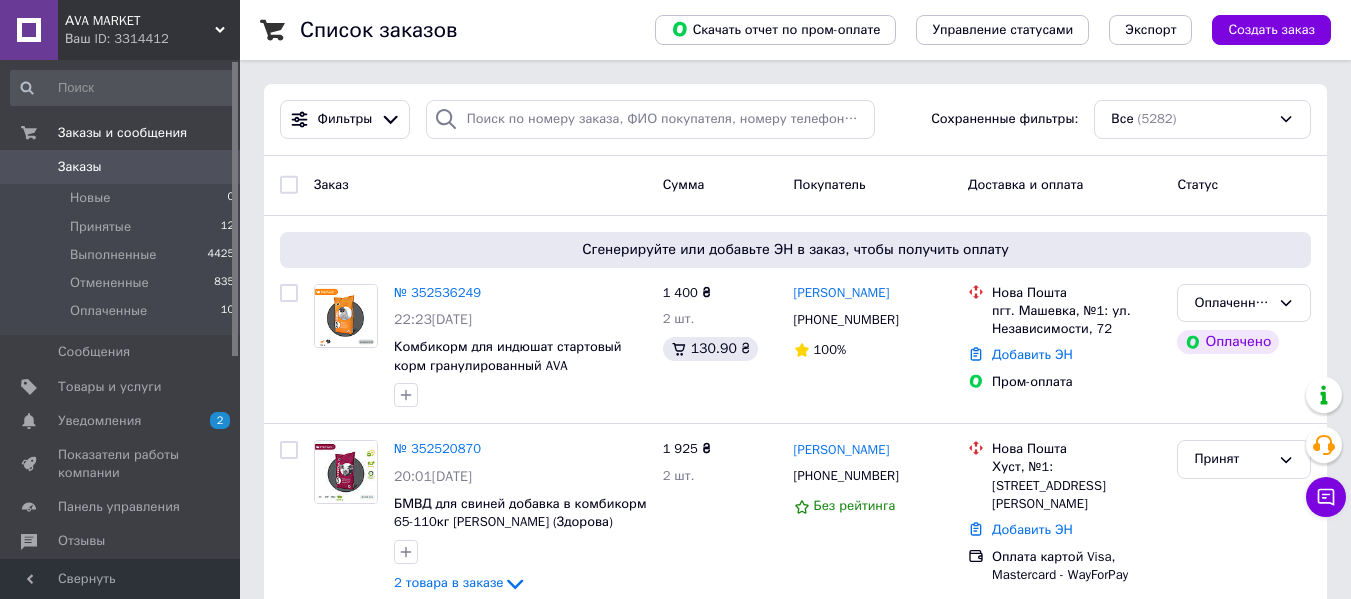scroll, scrollTop: 0, scrollLeft: 0, axis: both 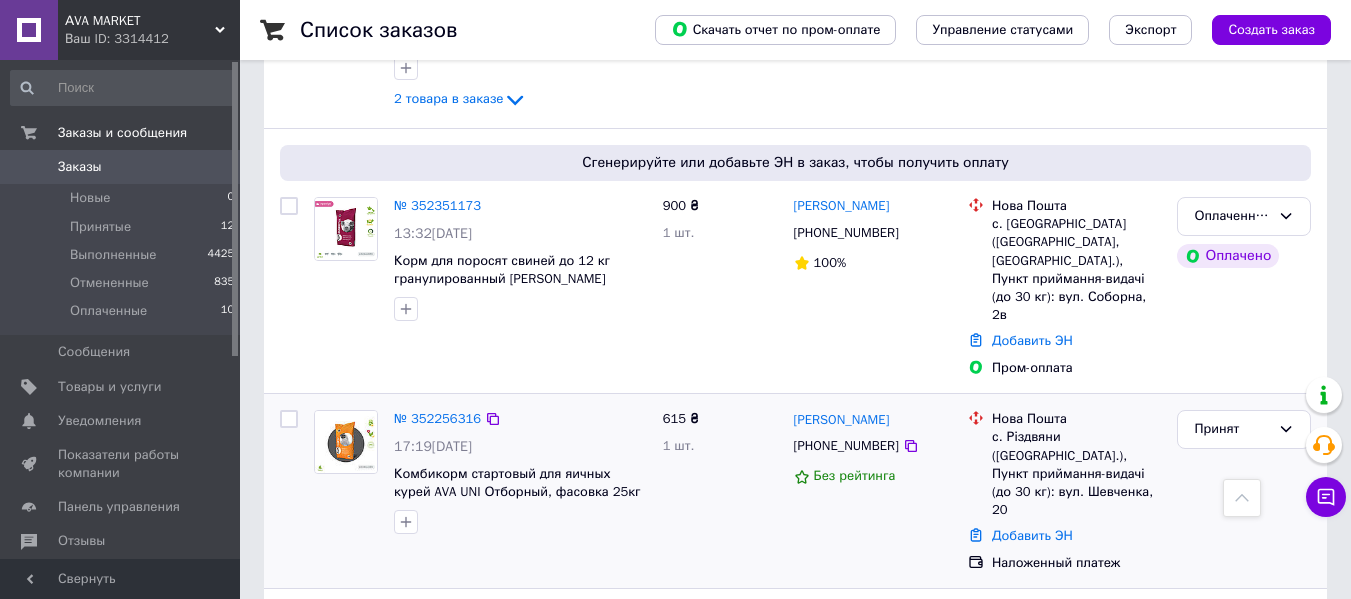 drag, startPoint x: 920, startPoint y: 345, endPoint x: 791, endPoint y: 350, distance: 129.09686 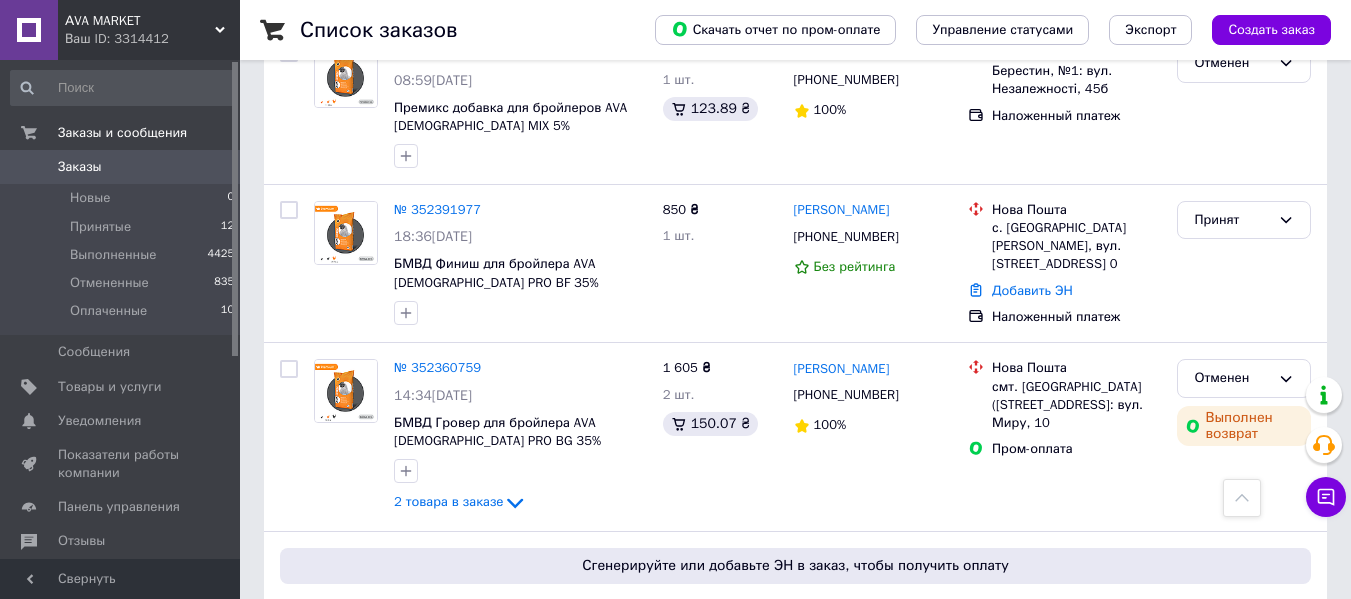 scroll, scrollTop: 857, scrollLeft: 0, axis: vertical 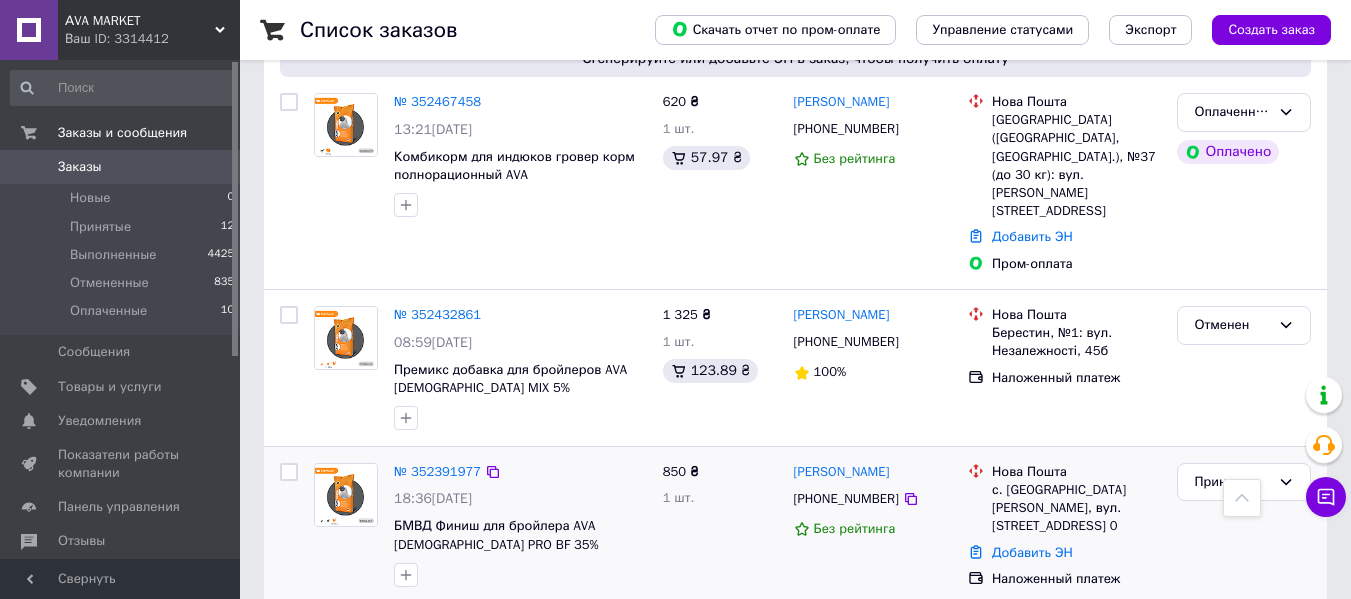 drag, startPoint x: 917, startPoint y: 436, endPoint x: 787, endPoint y: 437, distance: 130.00385 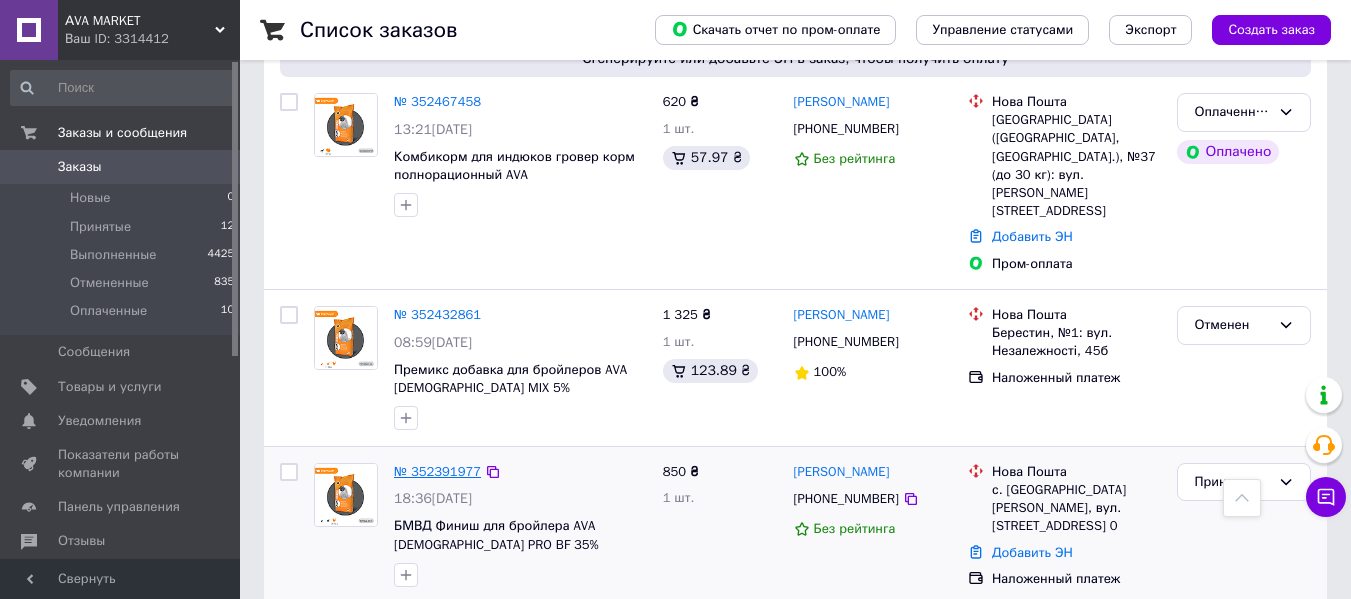 click on "№ 352391977" at bounding box center (437, 471) 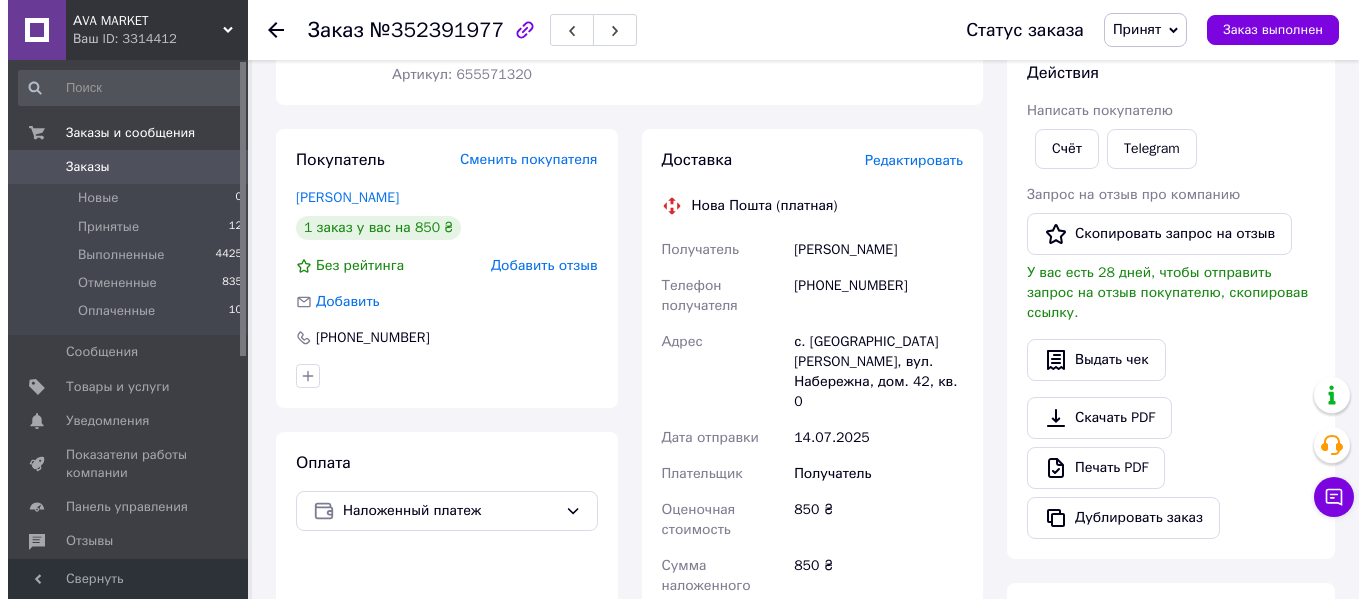 scroll, scrollTop: 272, scrollLeft: 0, axis: vertical 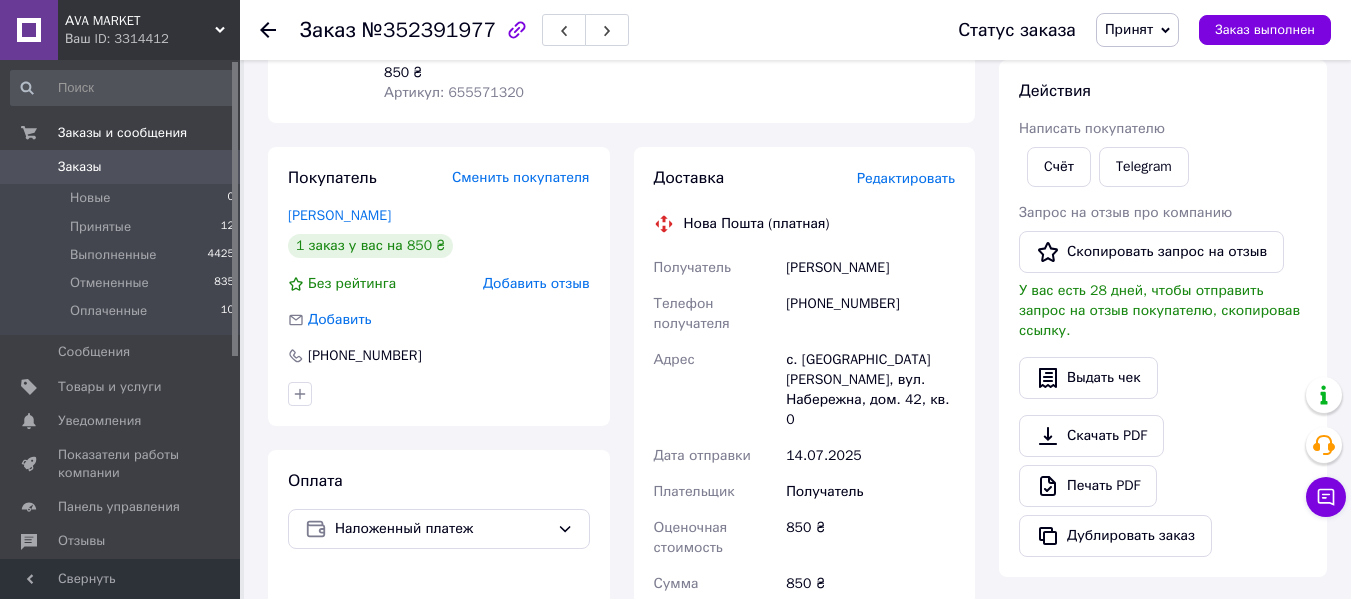 click on "Редактировать" at bounding box center (906, 178) 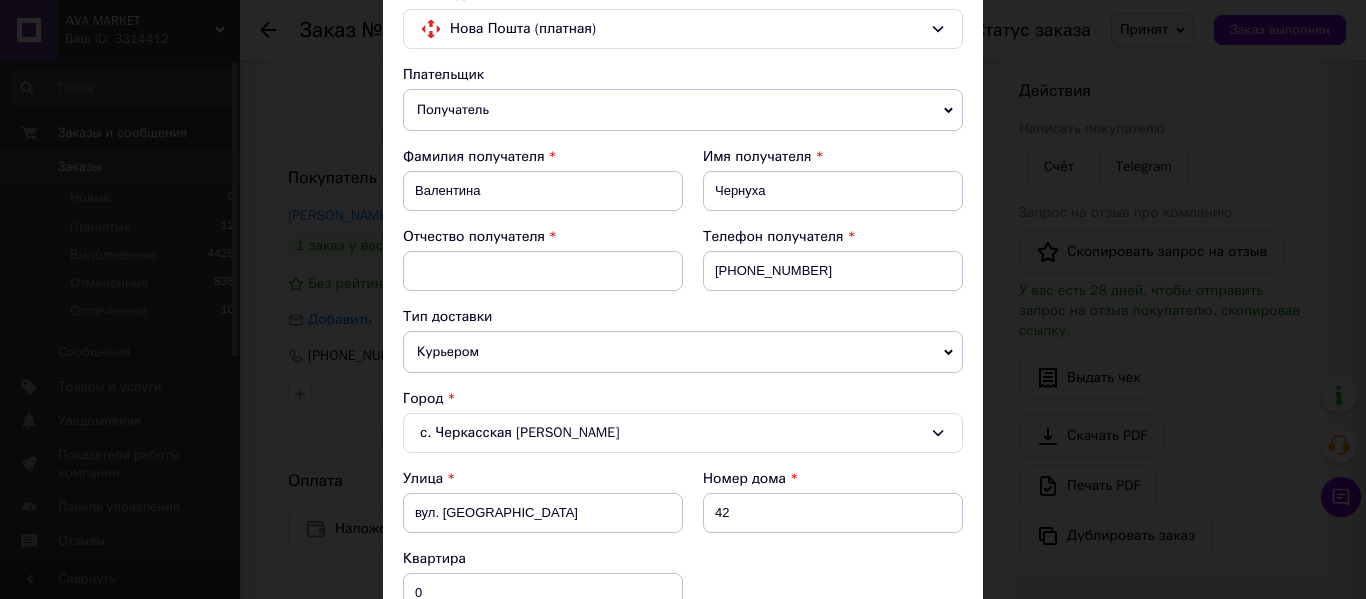 scroll, scrollTop: 165, scrollLeft: 0, axis: vertical 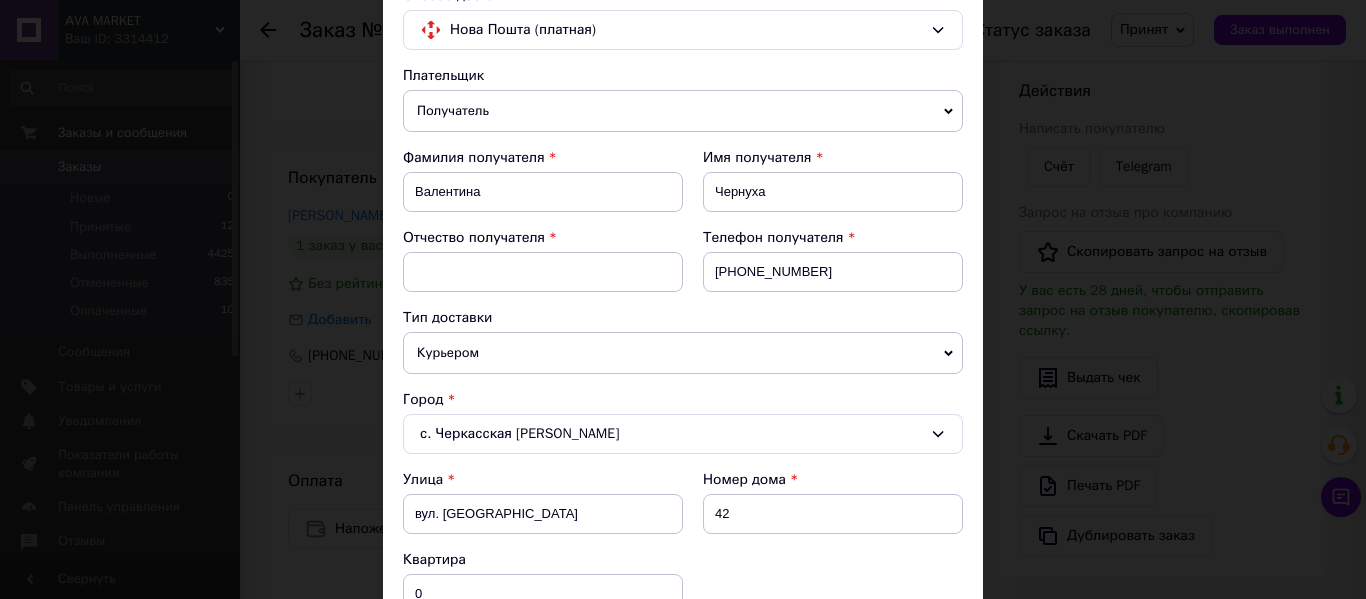 click on "Курьером" at bounding box center (683, 353) 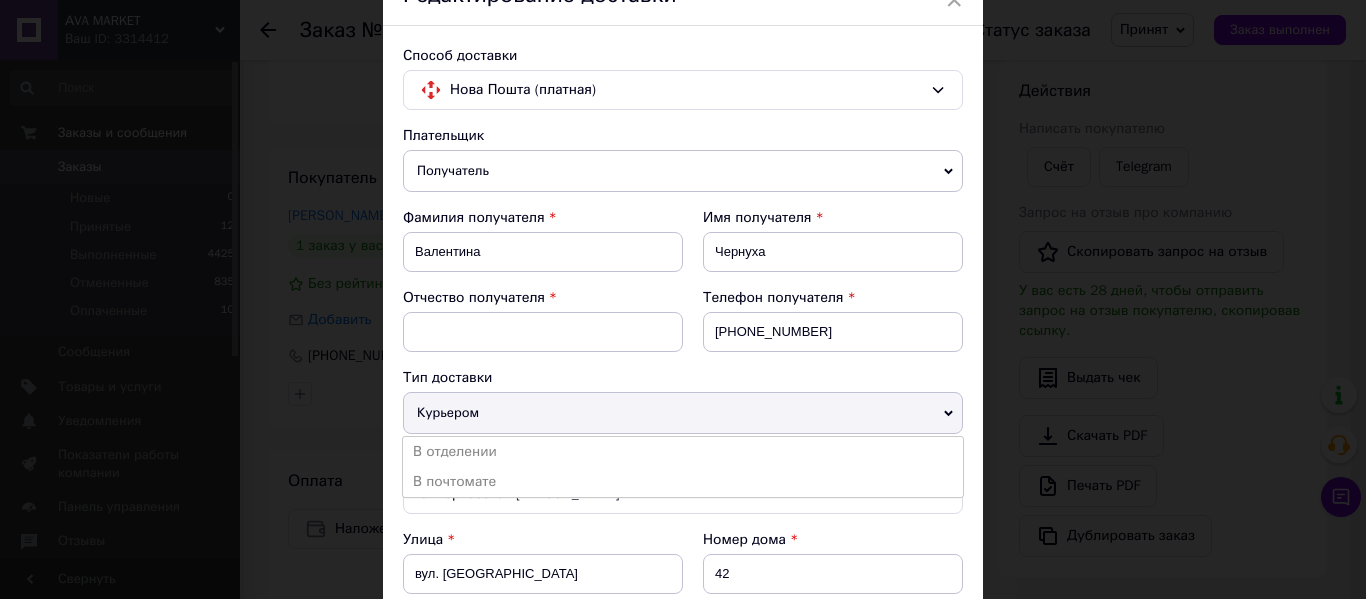 scroll, scrollTop: 169, scrollLeft: 0, axis: vertical 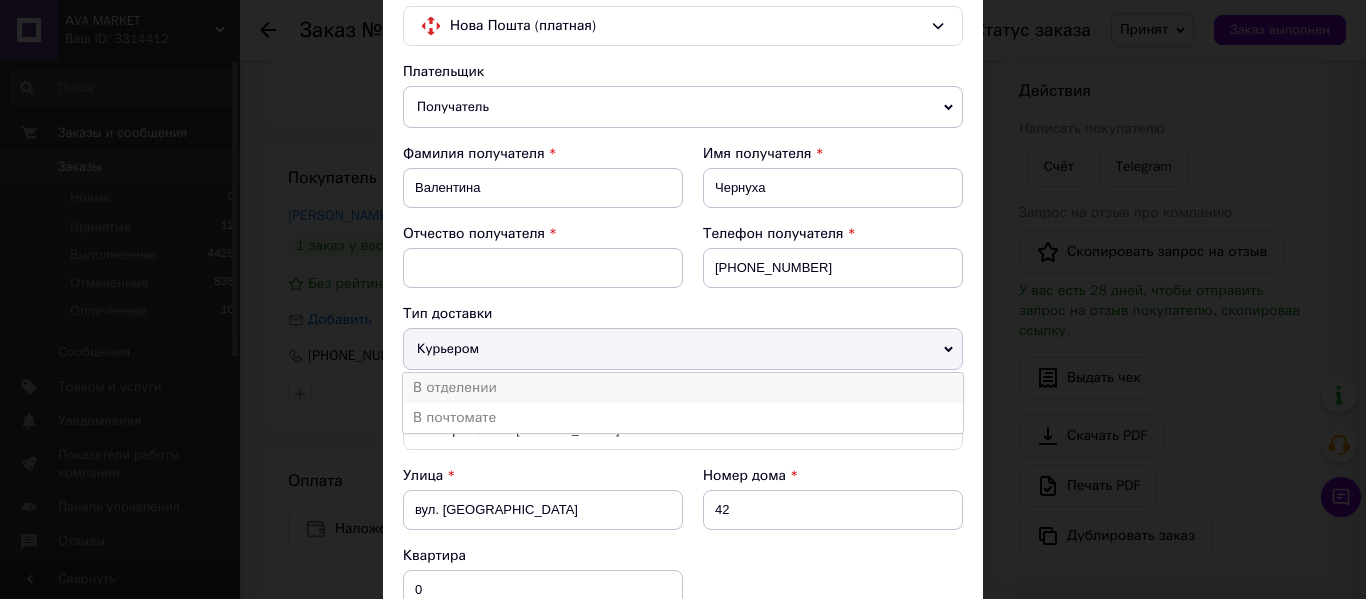 click on "В отделении" at bounding box center (683, 388) 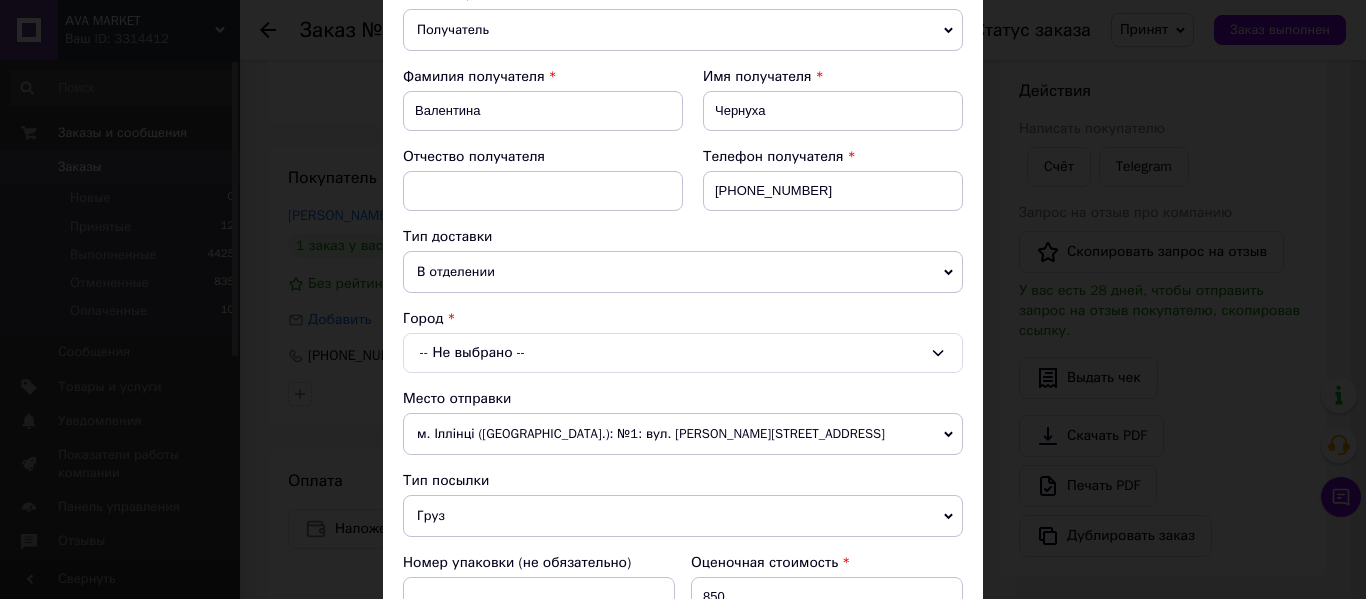 scroll, scrollTop: 262, scrollLeft: 0, axis: vertical 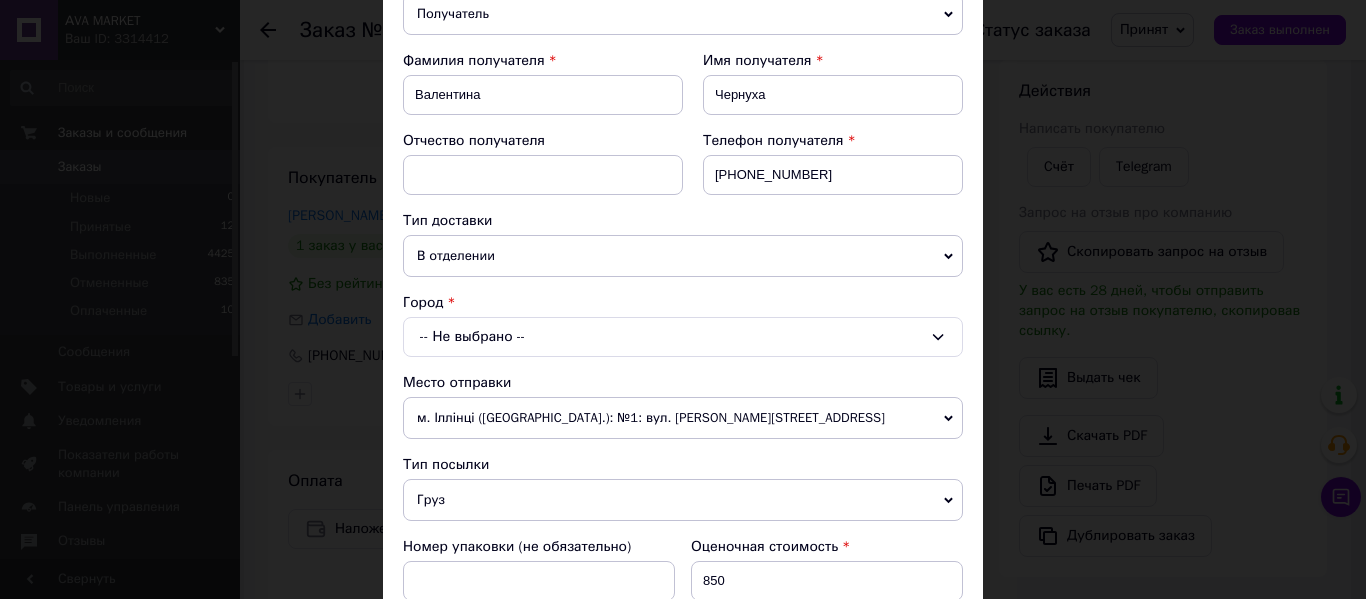 click on "-- Не выбрано --" at bounding box center [683, 337] 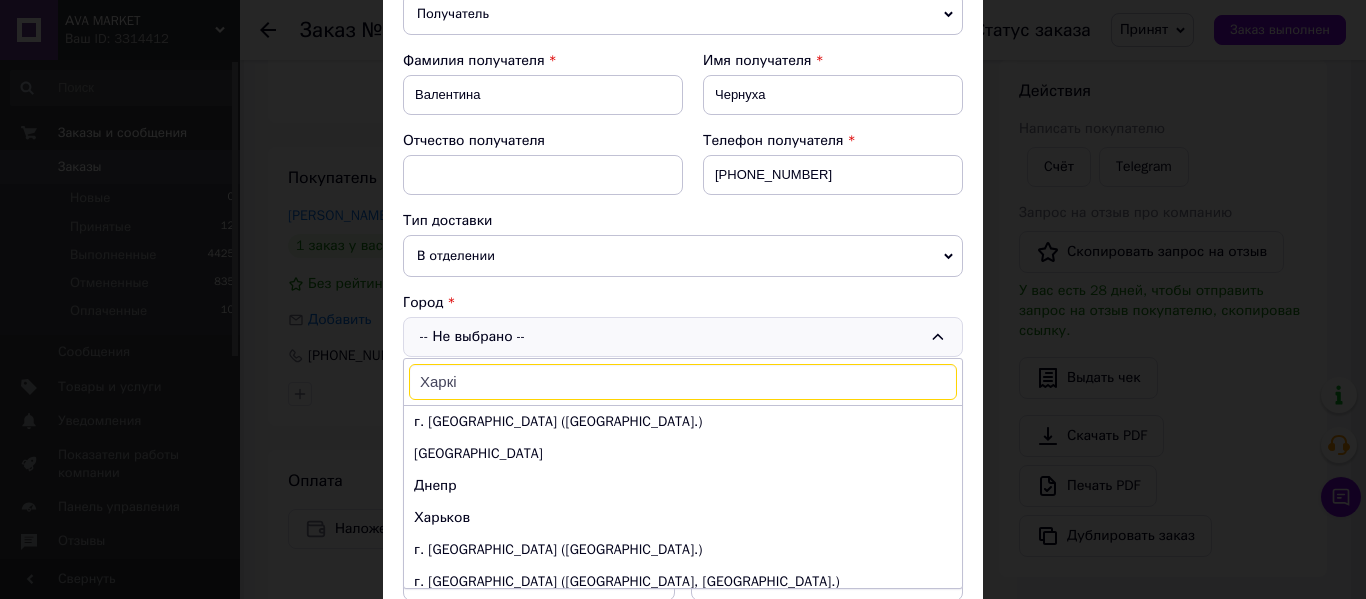 type on "Харків" 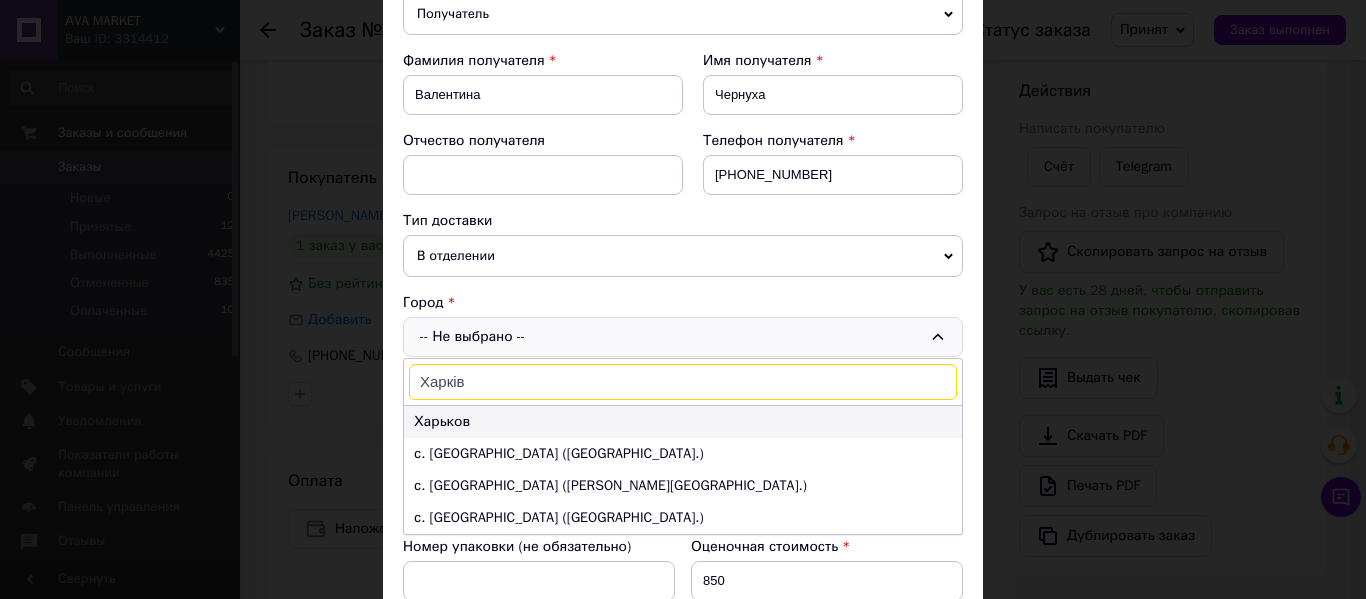 click on "Харьков" at bounding box center [683, 422] 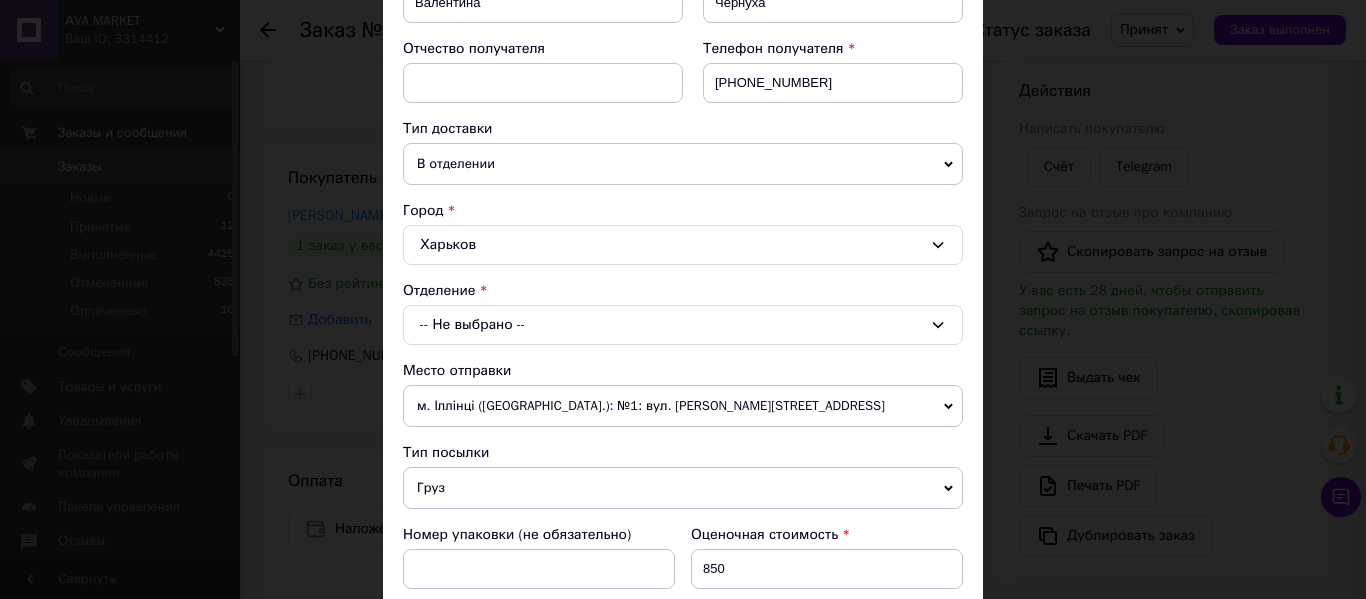 scroll, scrollTop: 371, scrollLeft: 0, axis: vertical 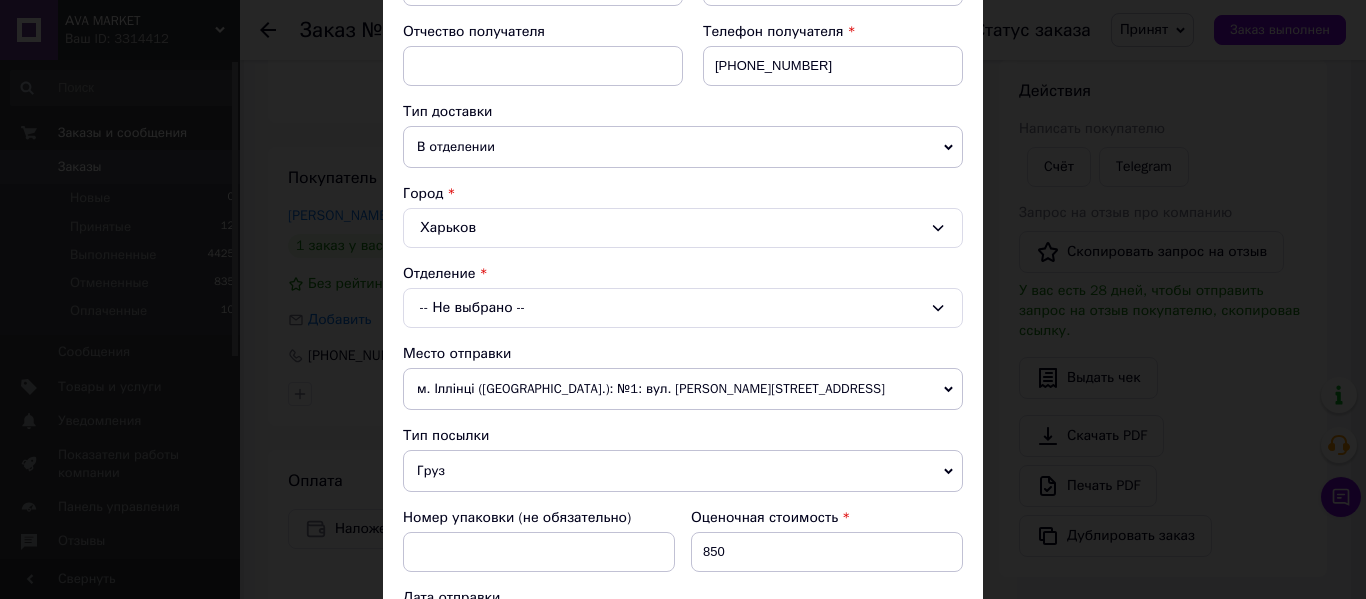click on "-- Не выбрано --" at bounding box center [683, 308] 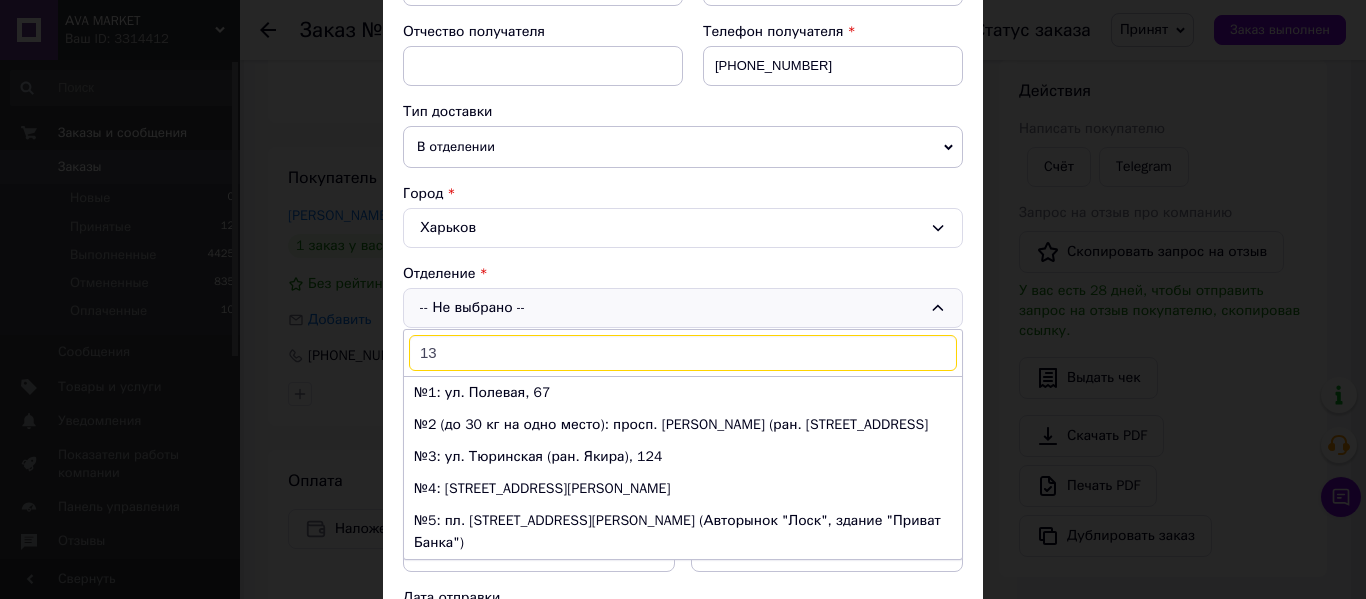 type on "137" 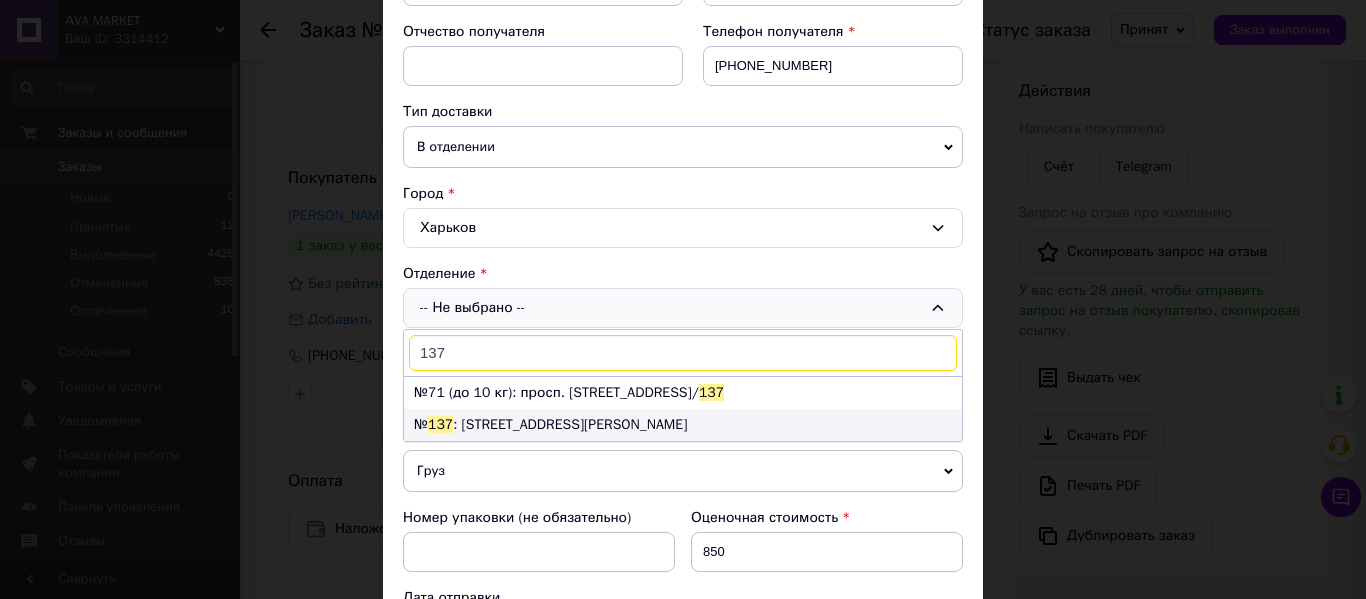 click on "№ 137 : ул. Ахсарова, 21" at bounding box center (683, 425) 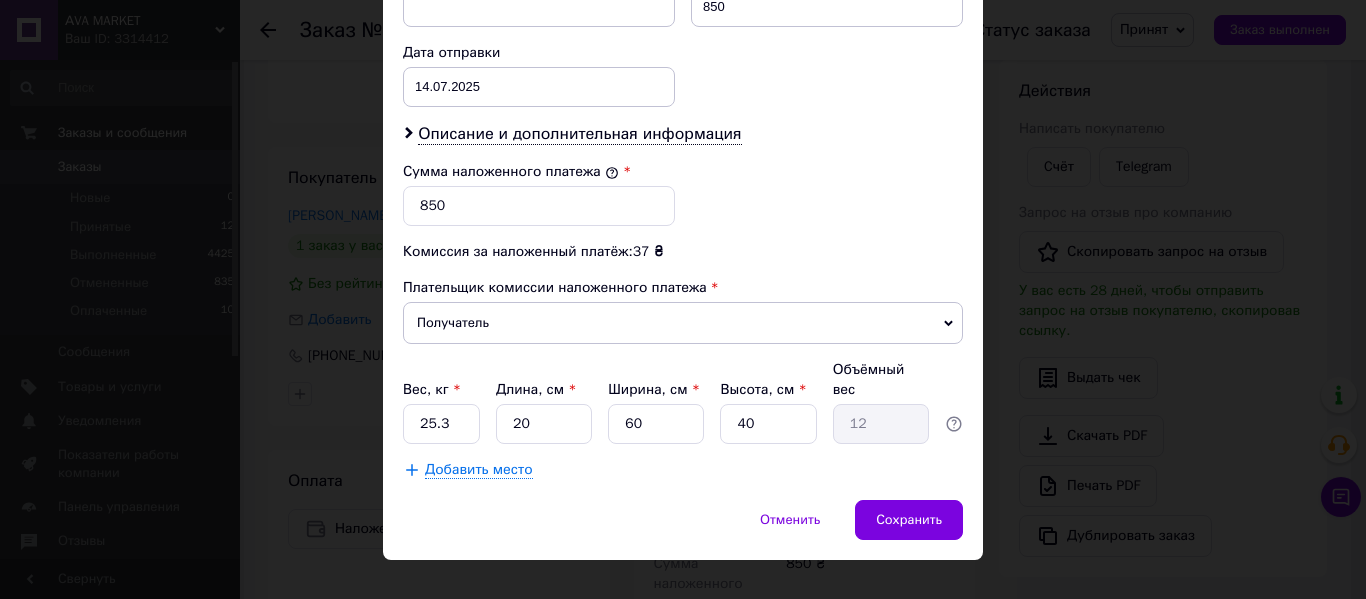 scroll, scrollTop: 927, scrollLeft: 0, axis: vertical 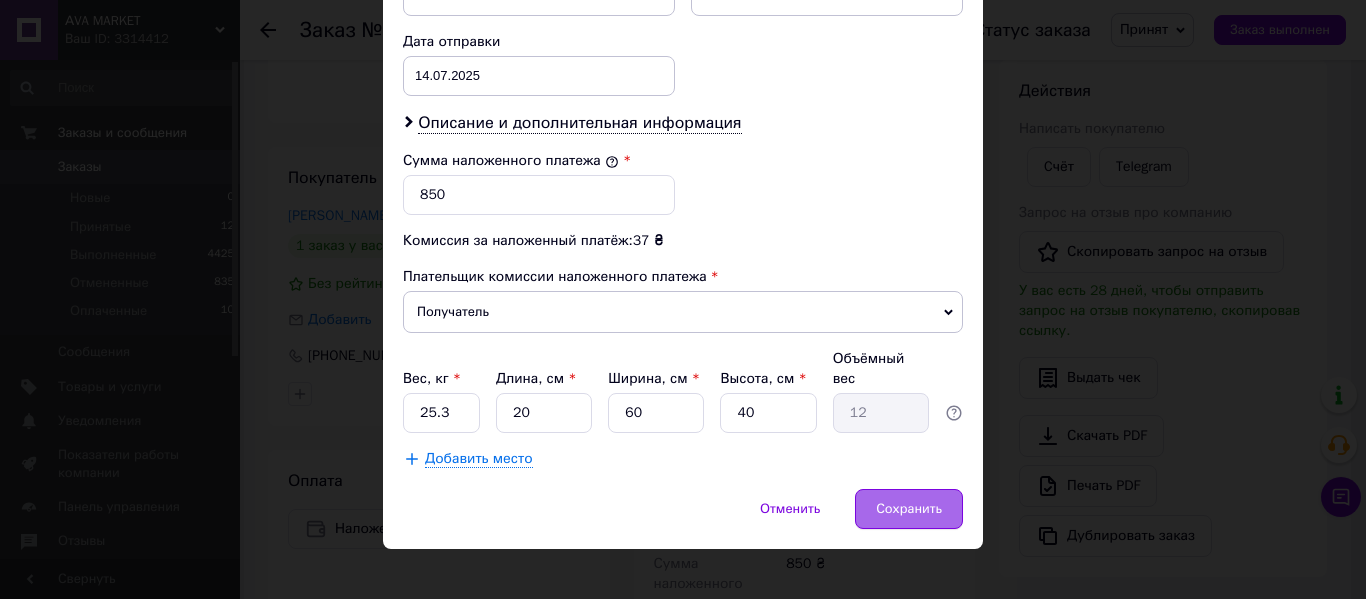 click on "Сохранить" at bounding box center [909, 509] 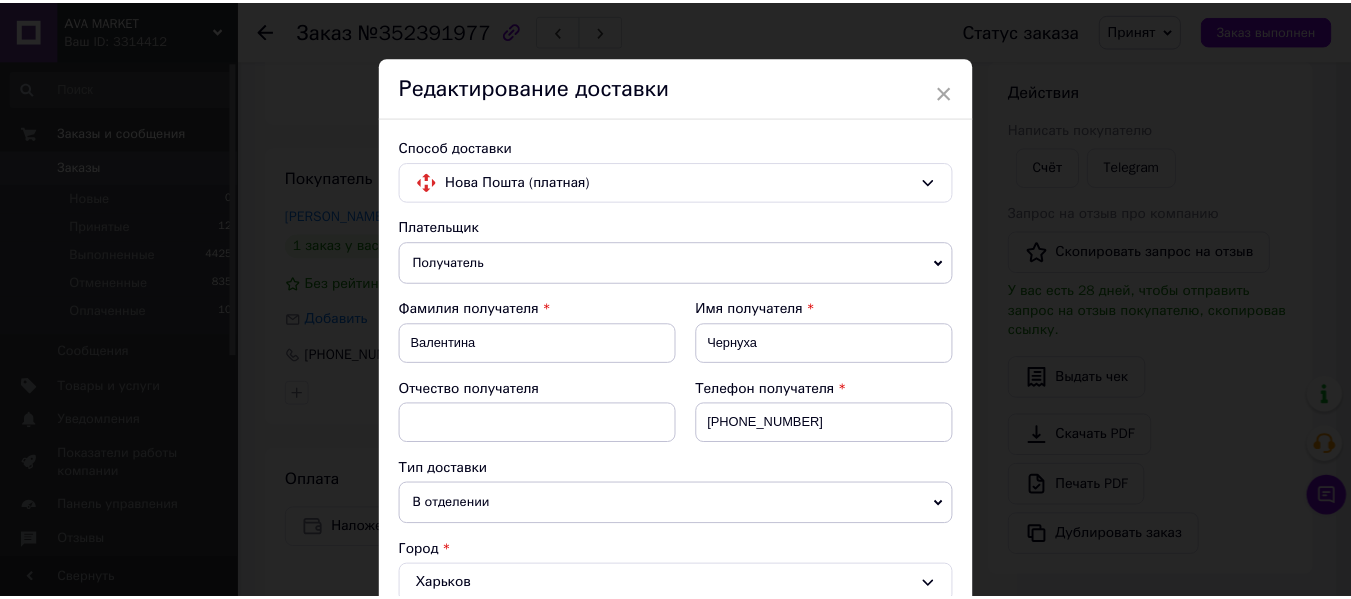 scroll, scrollTop: 0, scrollLeft: 0, axis: both 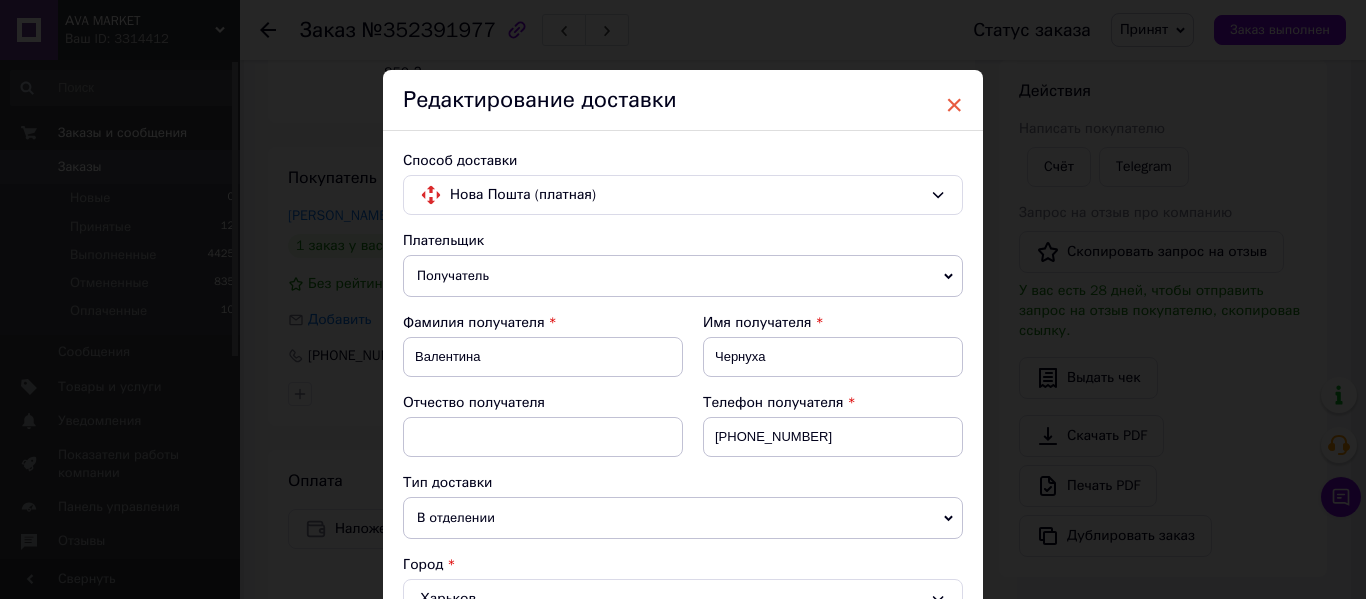 click on "×" at bounding box center [954, 105] 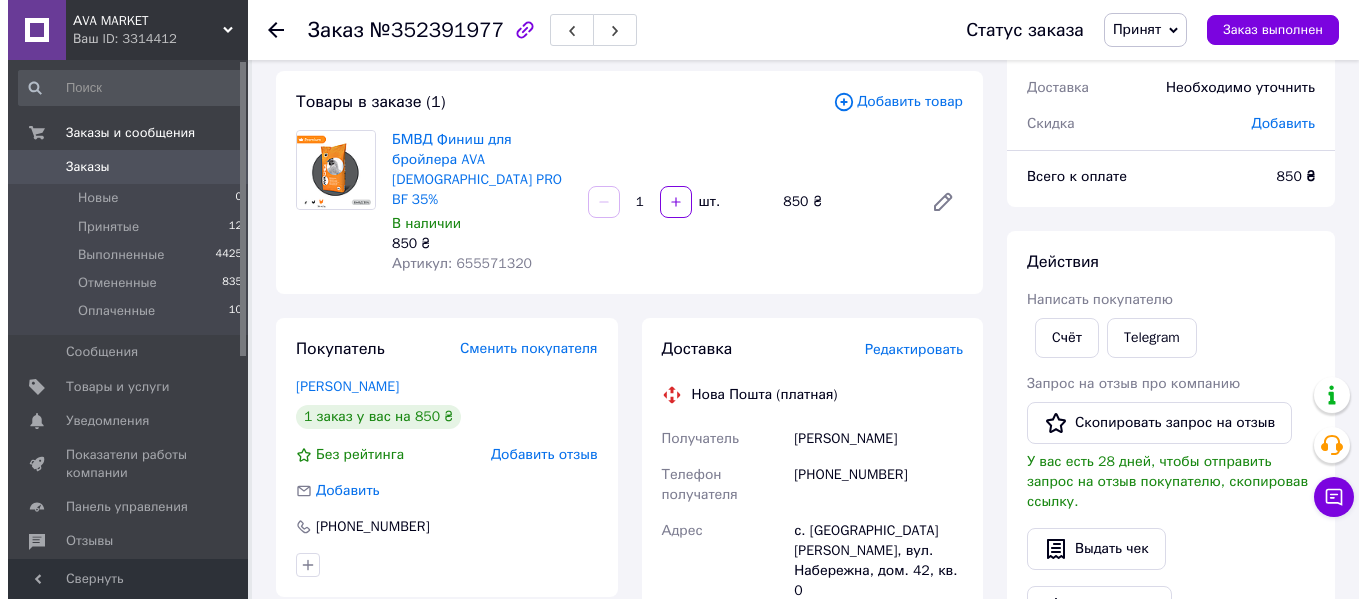 scroll, scrollTop: 0, scrollLeft: 0, axis: both 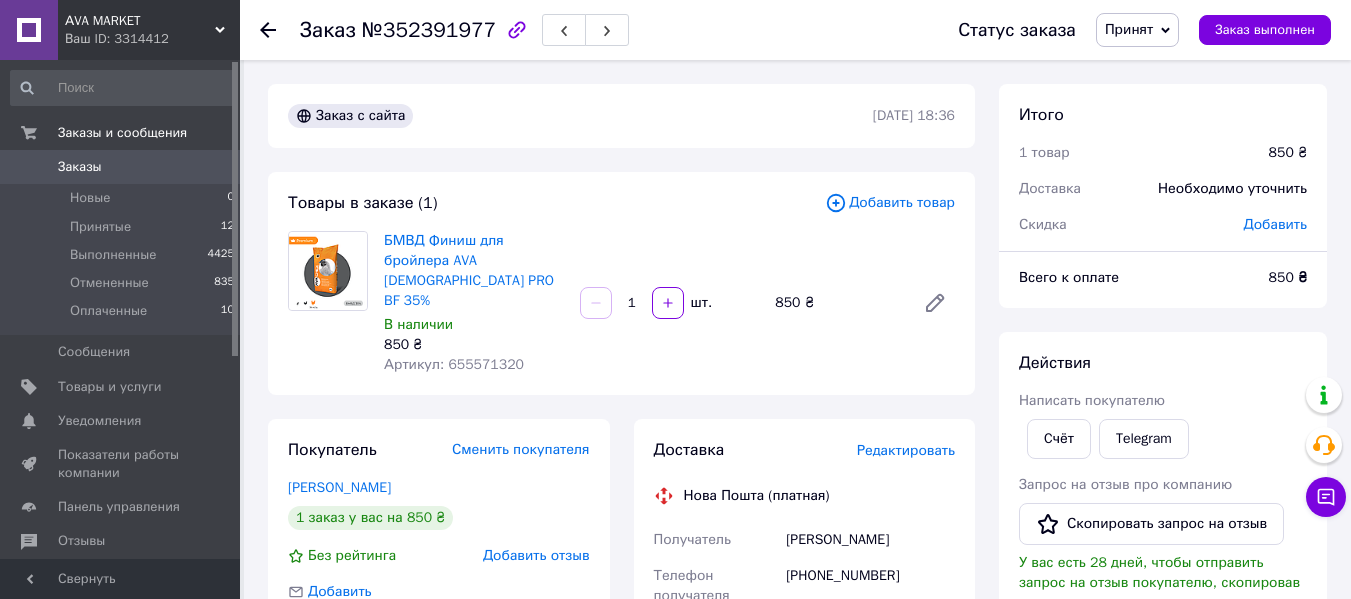 click on "Добавить товар" at bounding box center (890, 203) 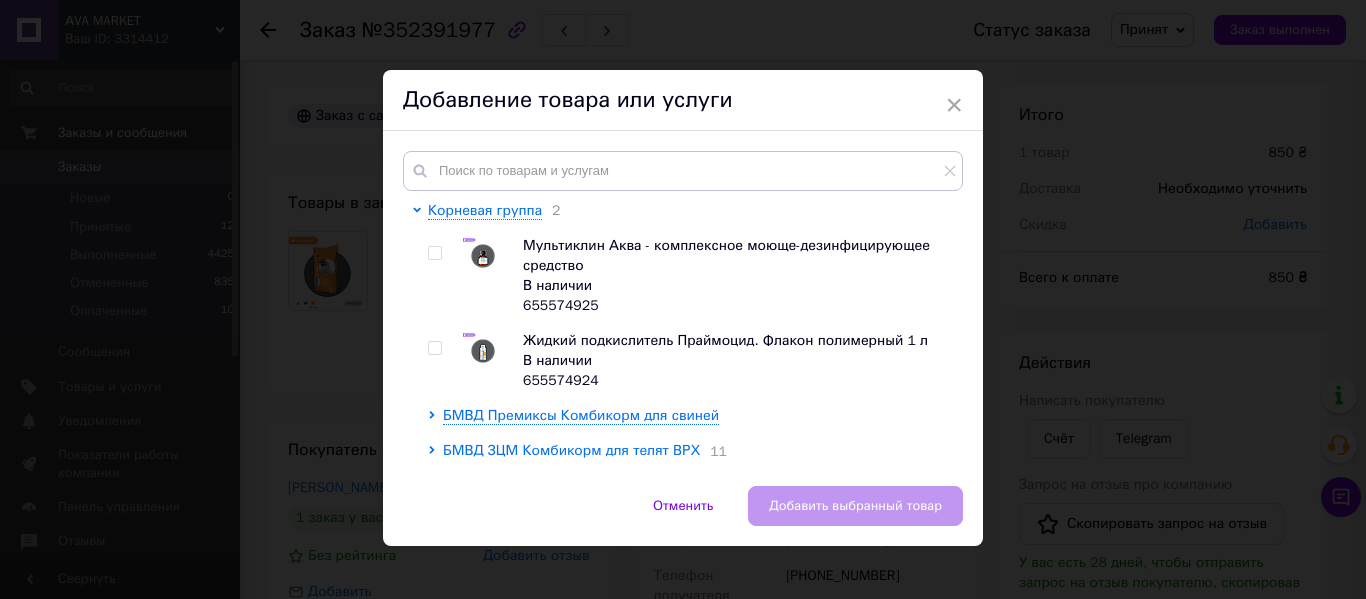 click on "БМВД ЗЦМ Комбикорм для телят ВРХ" at bounding box center (571, 450) 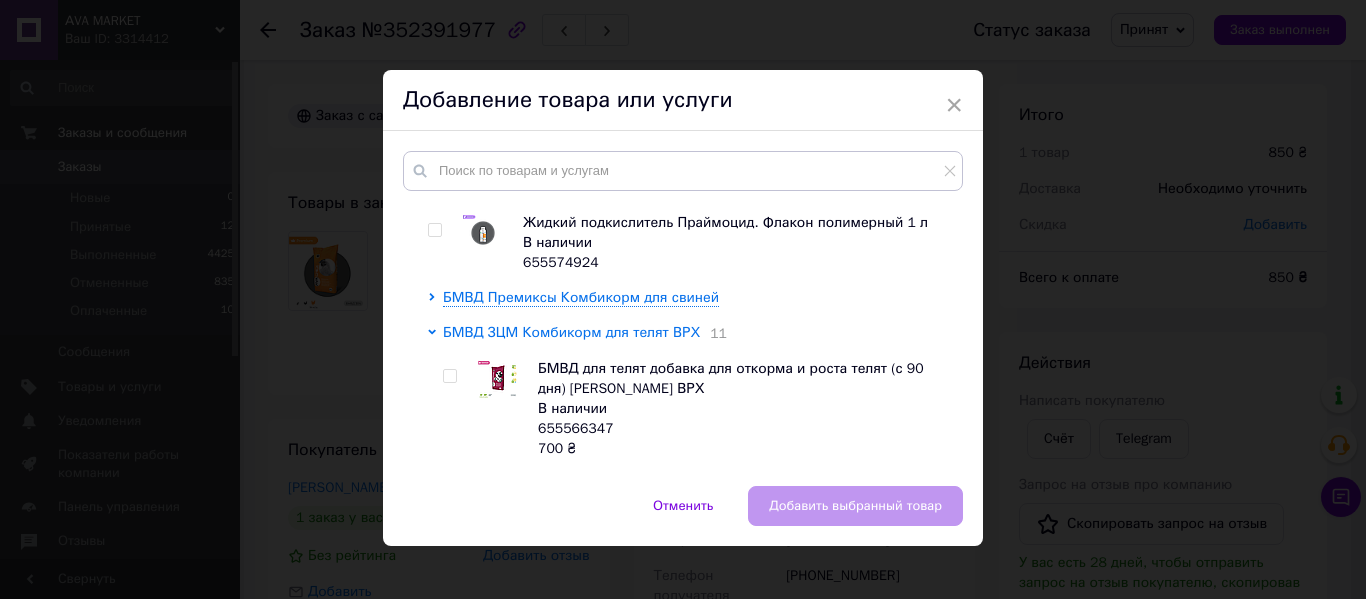 scroll, scrollTop: 131, scrollLeft: 0, axis: vertical 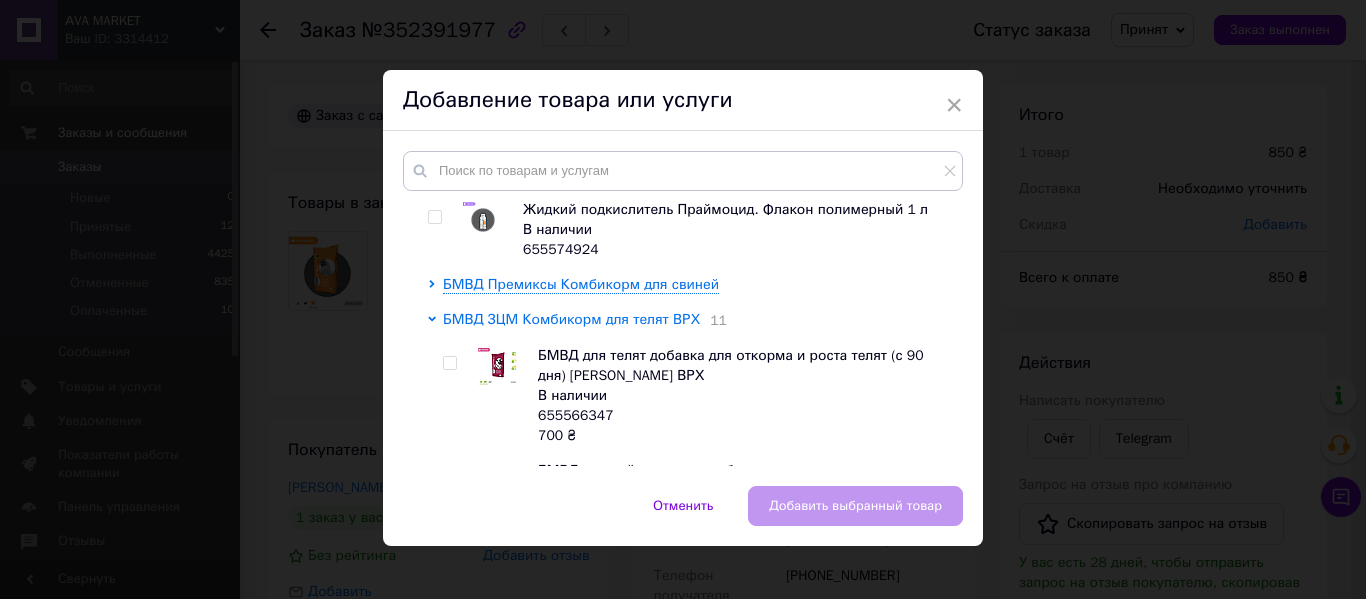 click on "БМВД ЗЦМ Комбикорм для телят ВРХ" at bounding box center (571, 319) 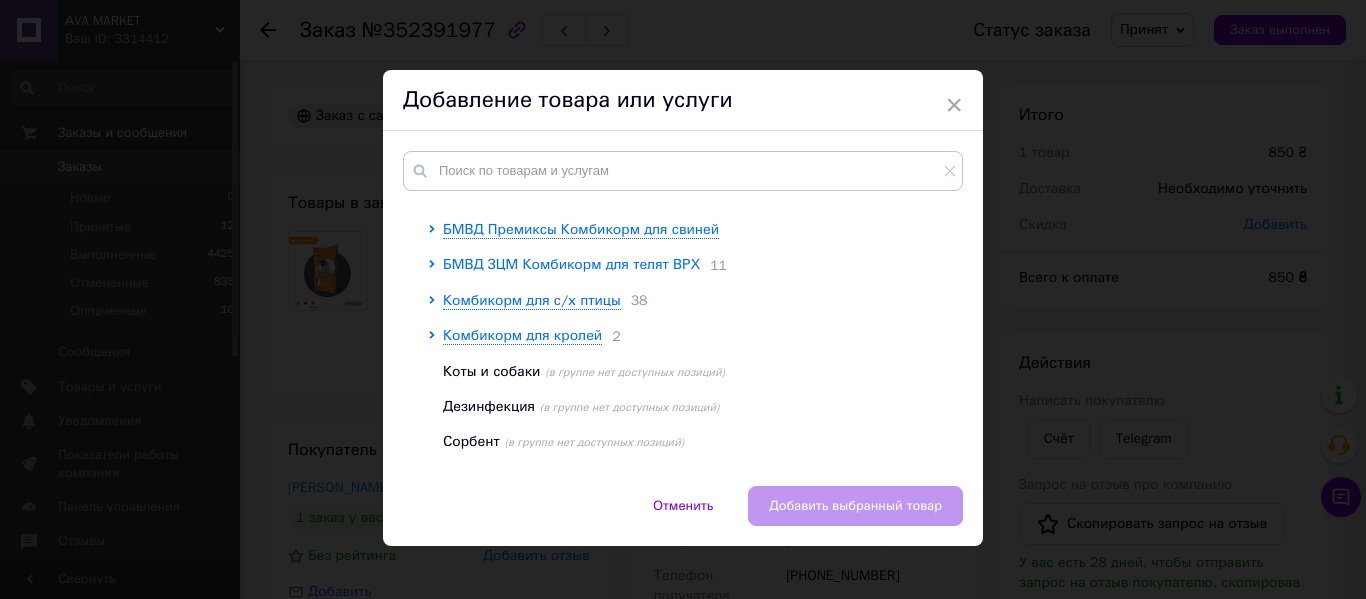 scroll, scrollTop: 197, scrollLeft: 0, axis: vertical 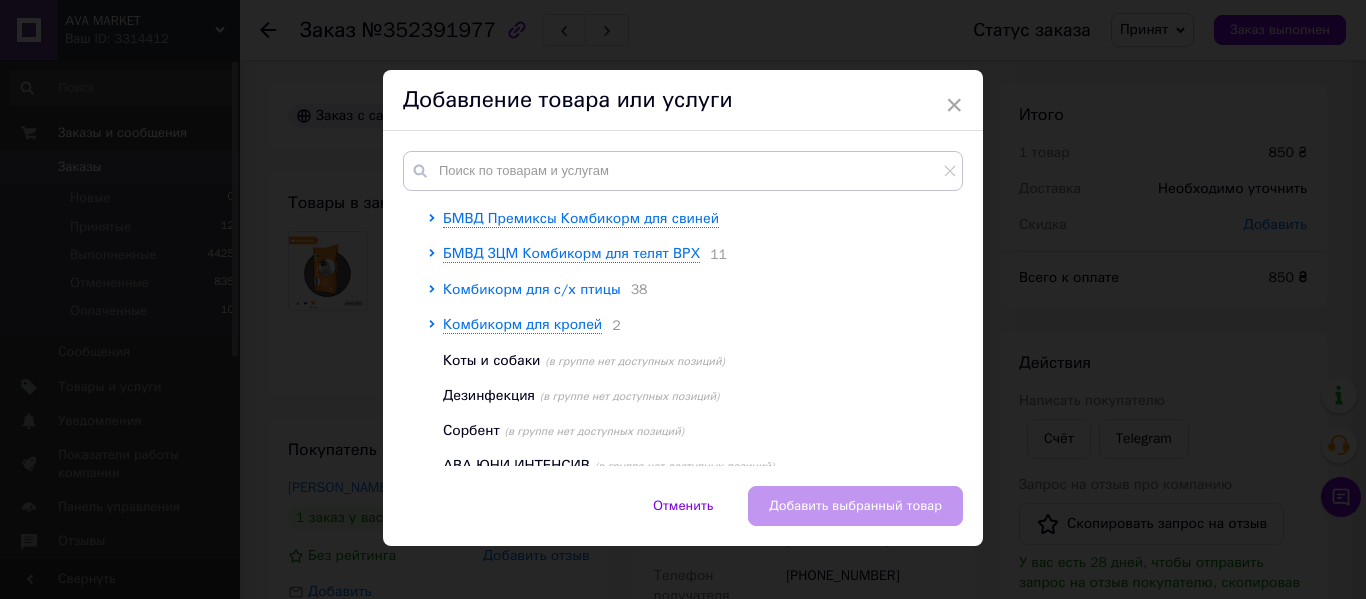 click on "Комбикорм для с/х птицы" at bounding box center (532, 289) 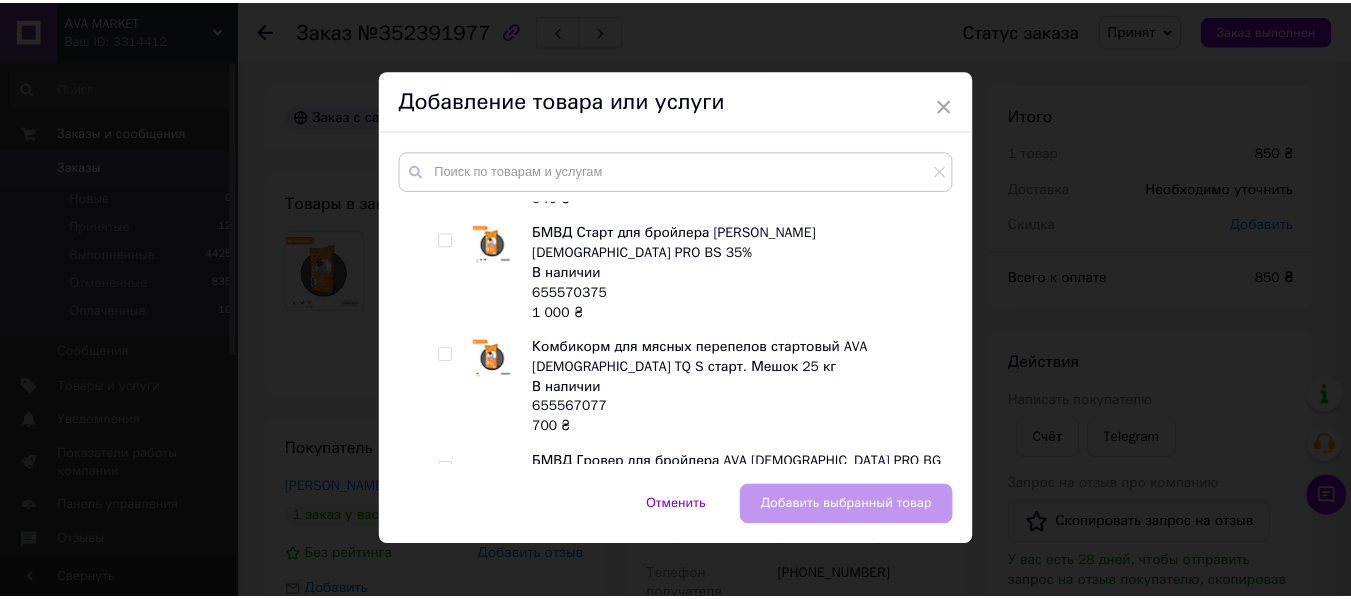 scroll, scrollTop: 3146, scrollLeft: 0, axis: vertical 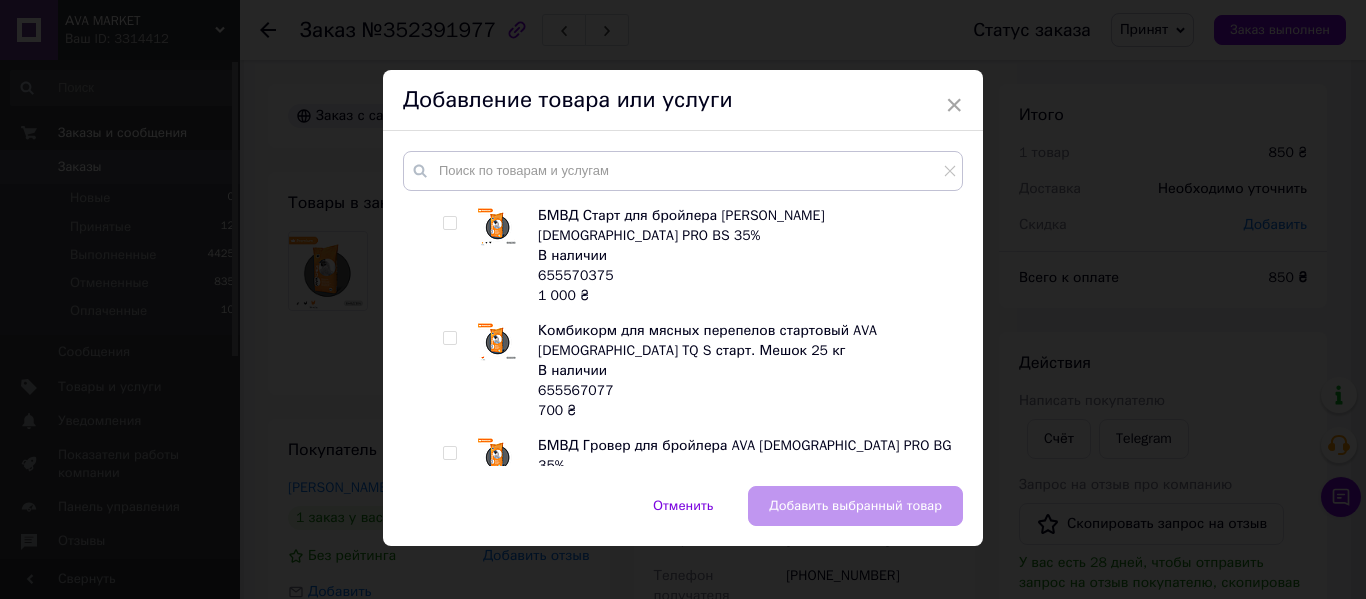 click at bounding box center [449, 453] 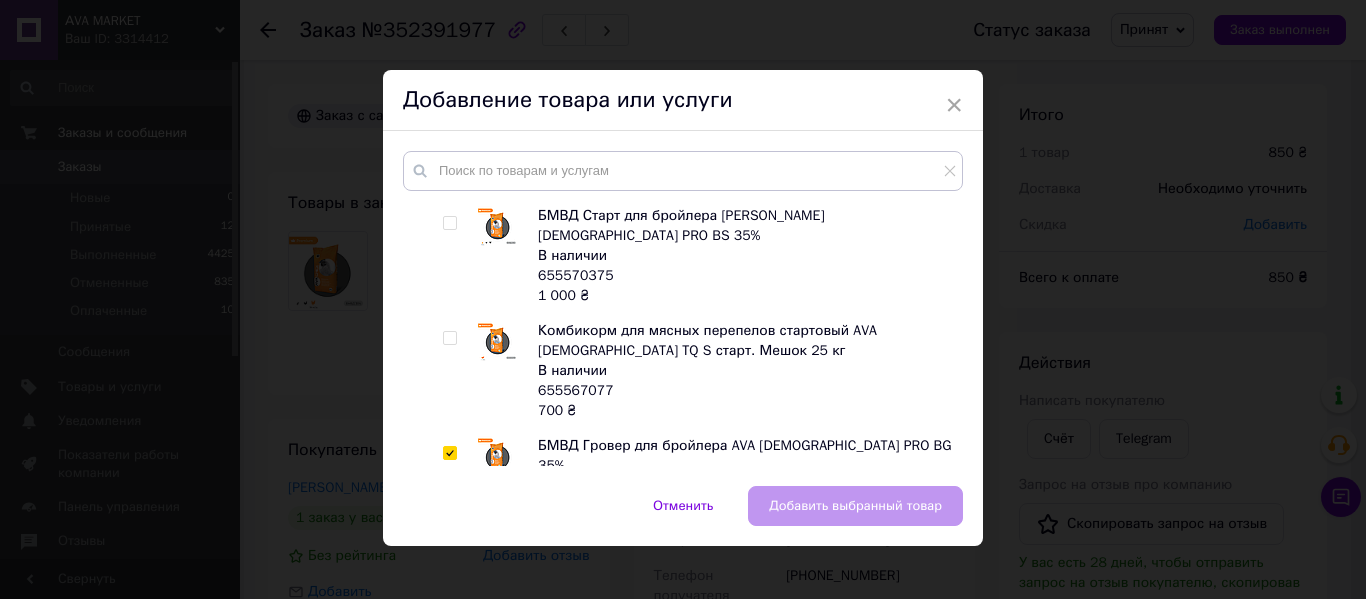 checkbox on "true" 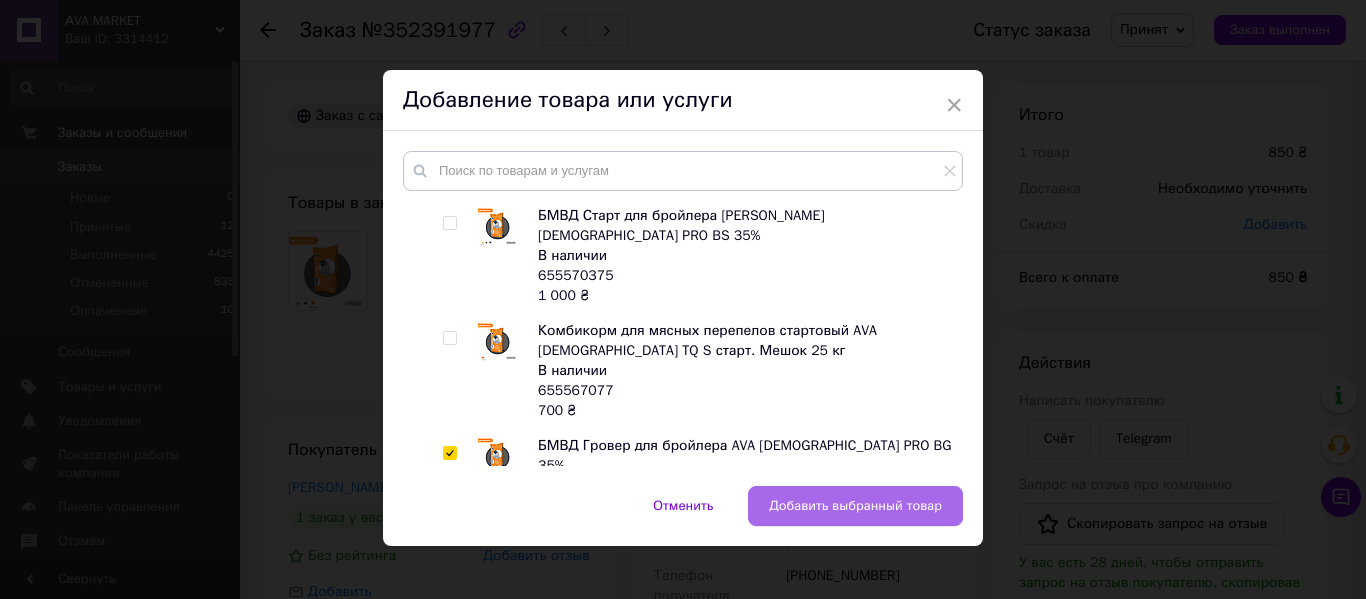 click on "Добавить выбранный товар" at bounding box center (855, 506) 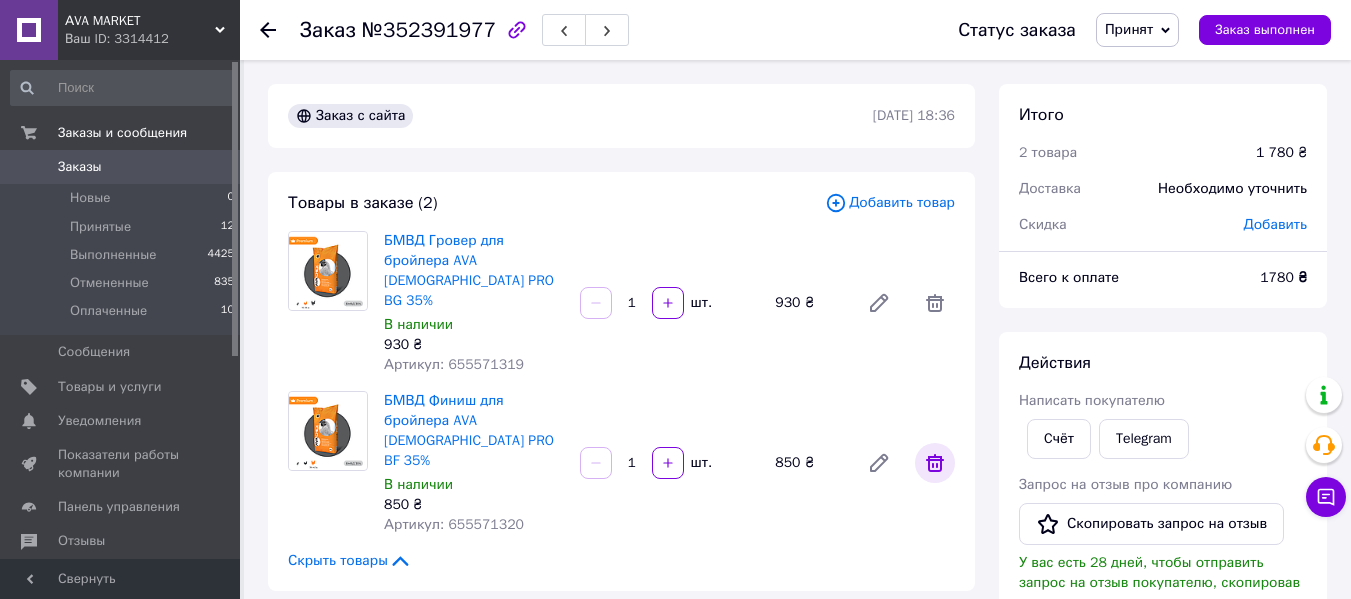 click 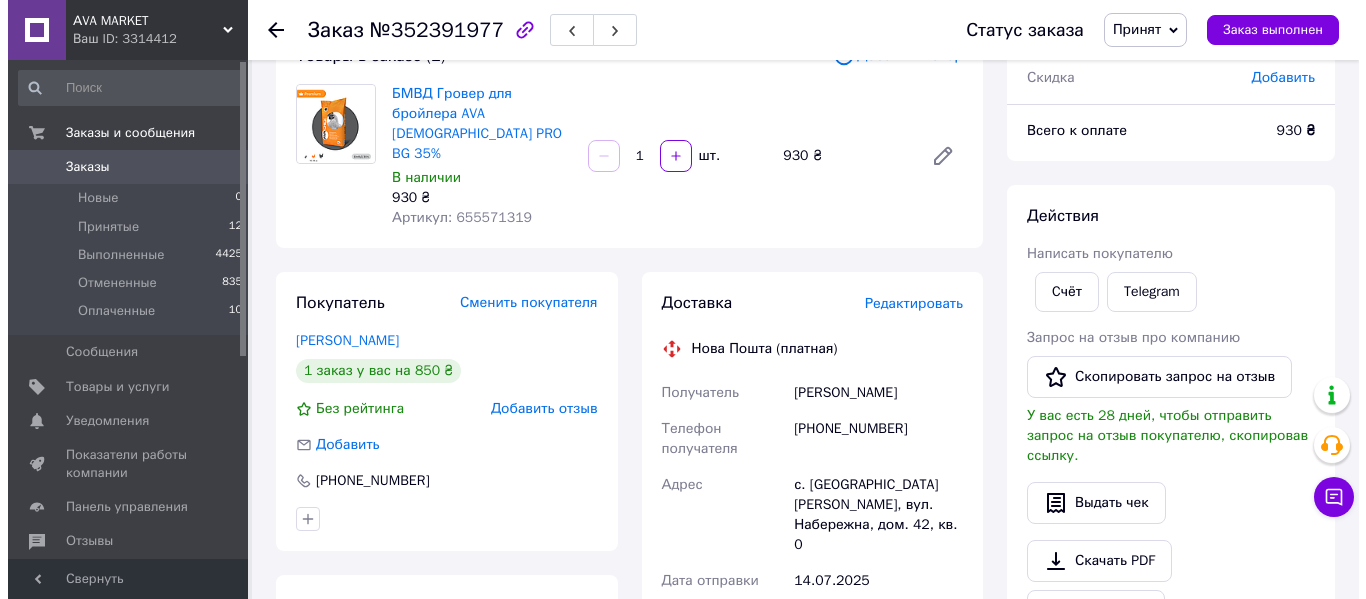 scroll, scrollTop: 150, scrollLeft: 0, axis: vertical 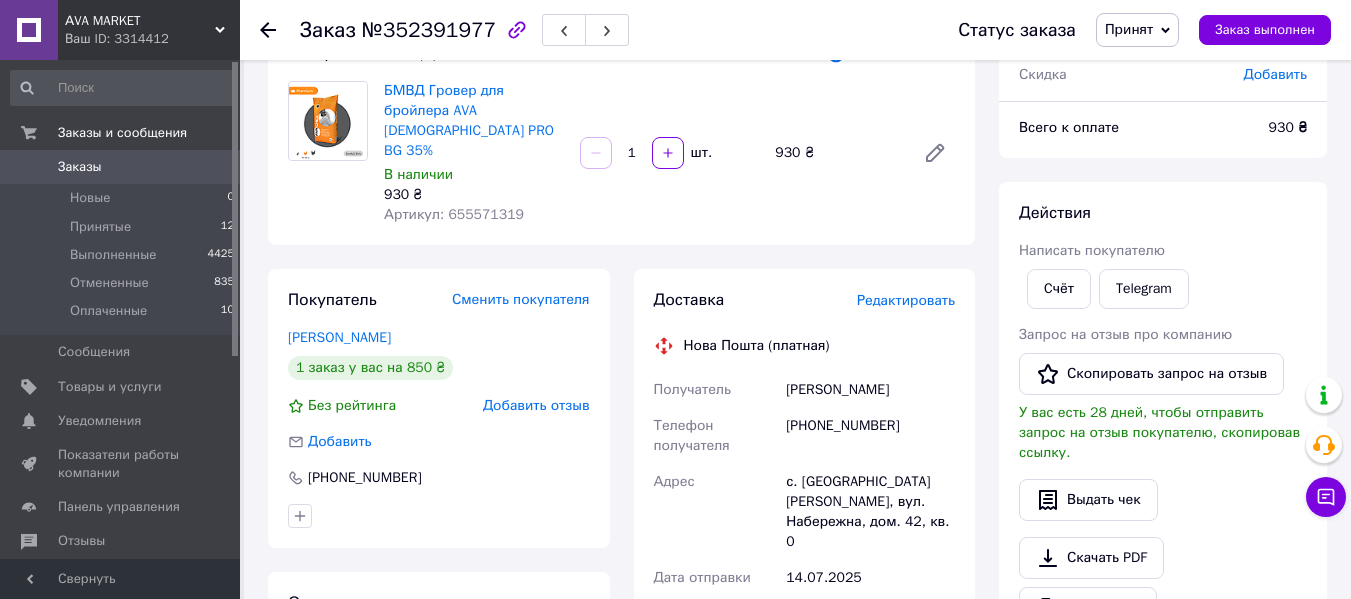 click on "Редактировать" at bounding box center (906, 300) 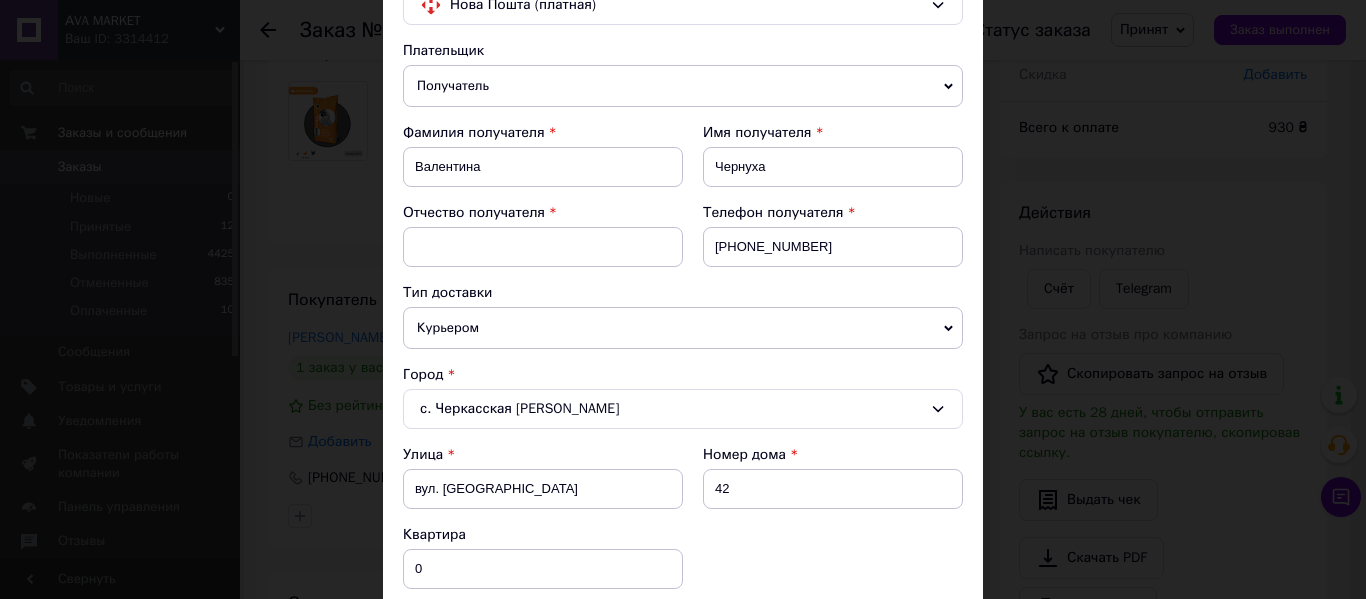 scroll, scrollTop: 207, scrollLeft: 0, axis: vertical 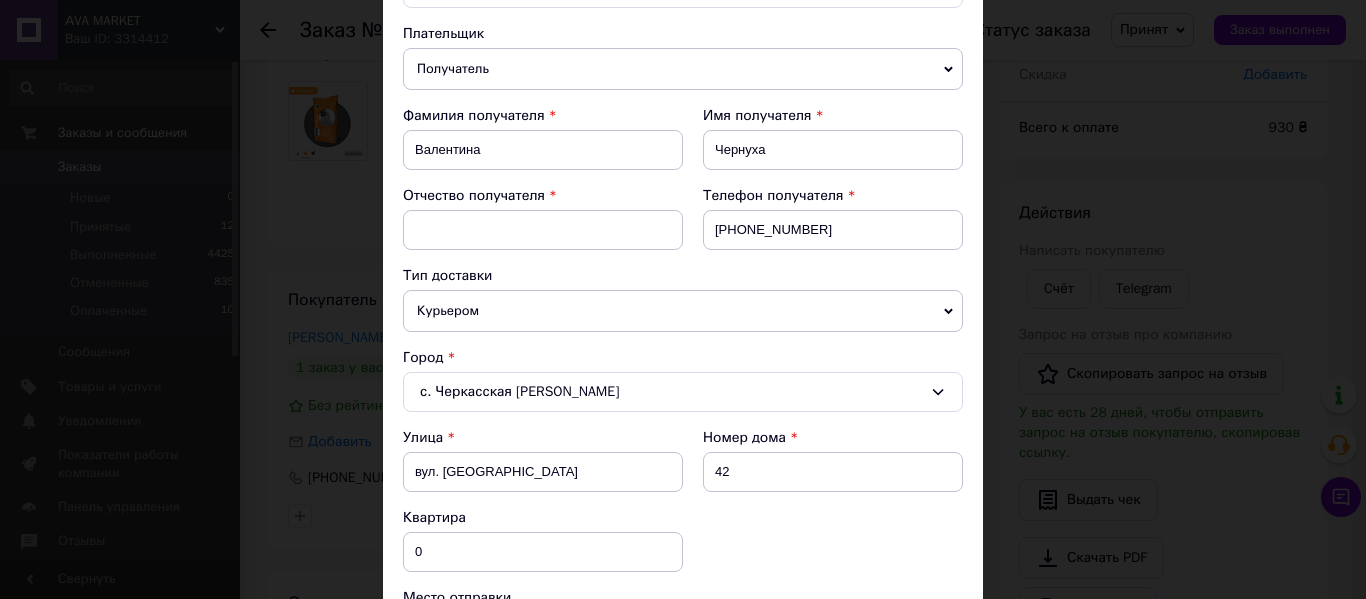 click on "Курьером" at bounding box center [683, 311] 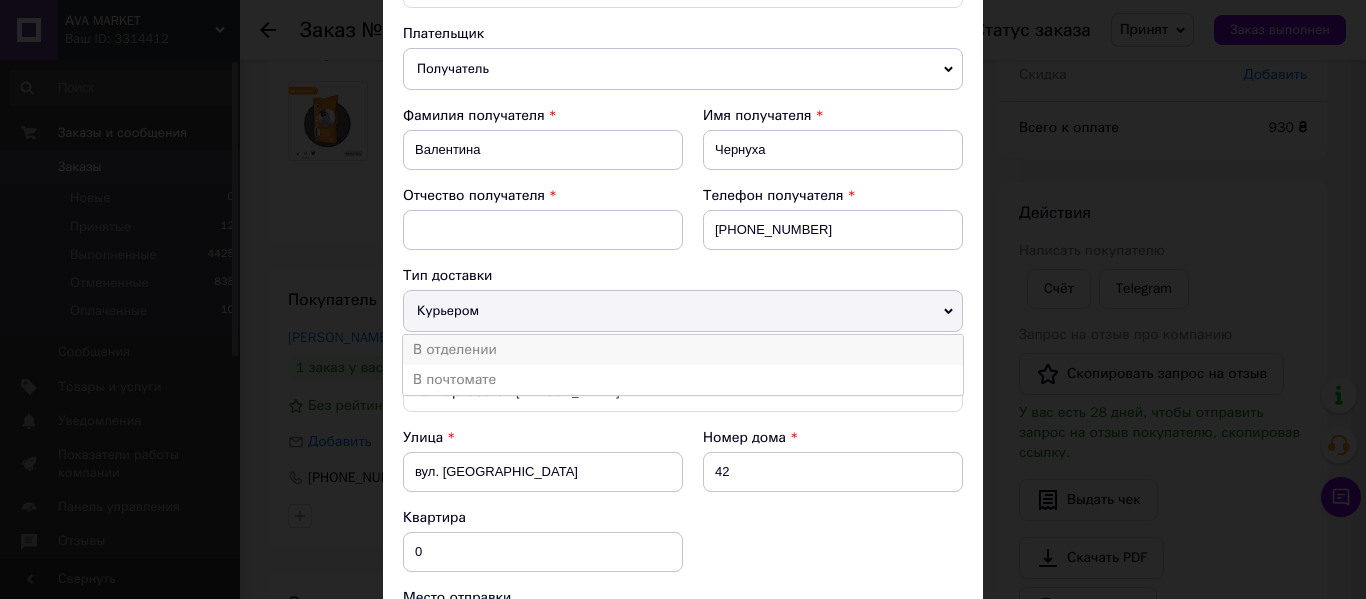 click on "В отделении" at bounding box center (683, 350) 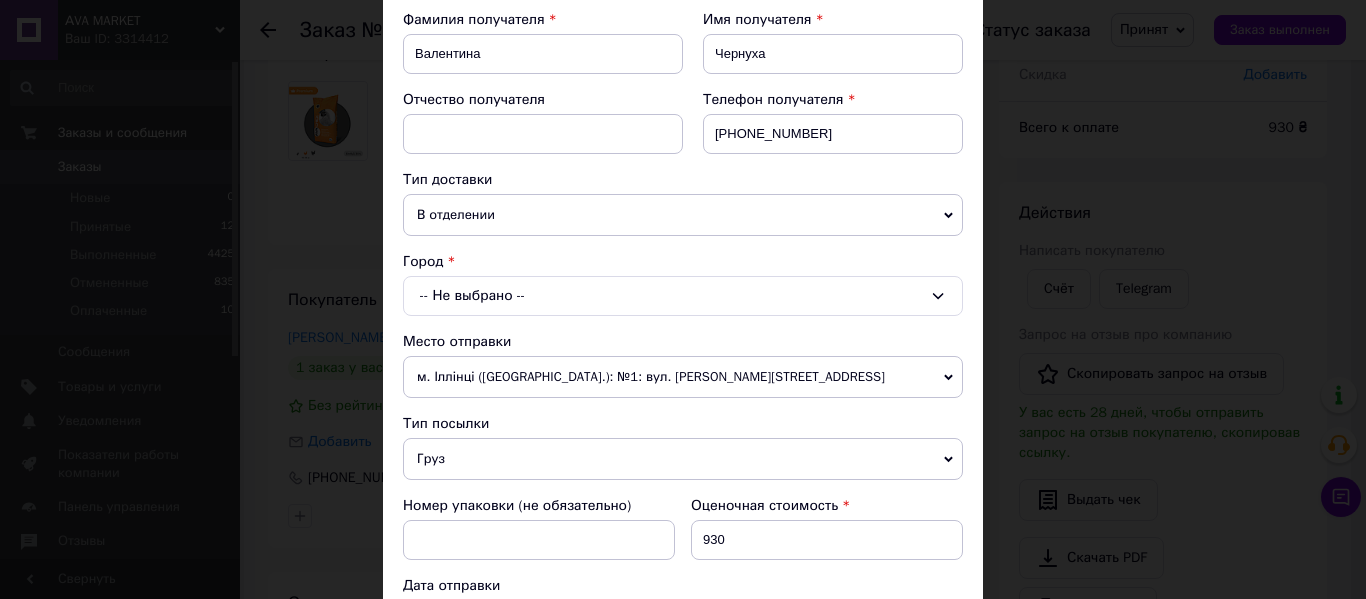 scroll, scrollTop: 327, scrollLeft: 0, axis: vertical 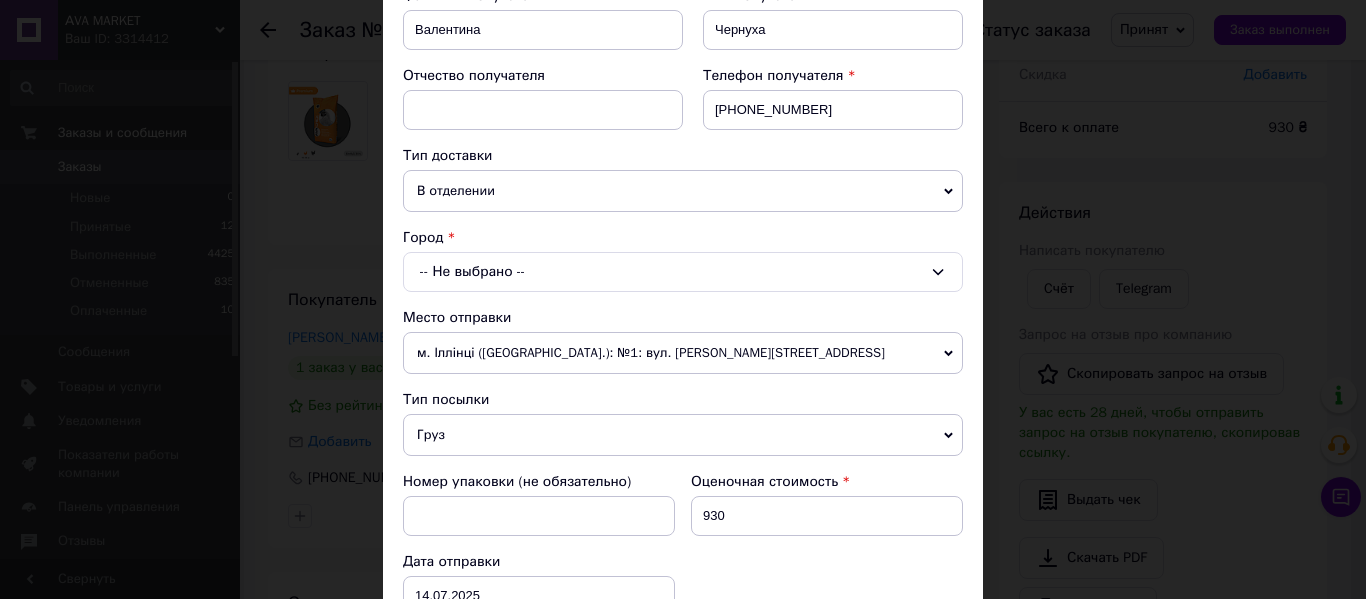 click on "-- Не выбрано --" at bounding box center (683, 272) 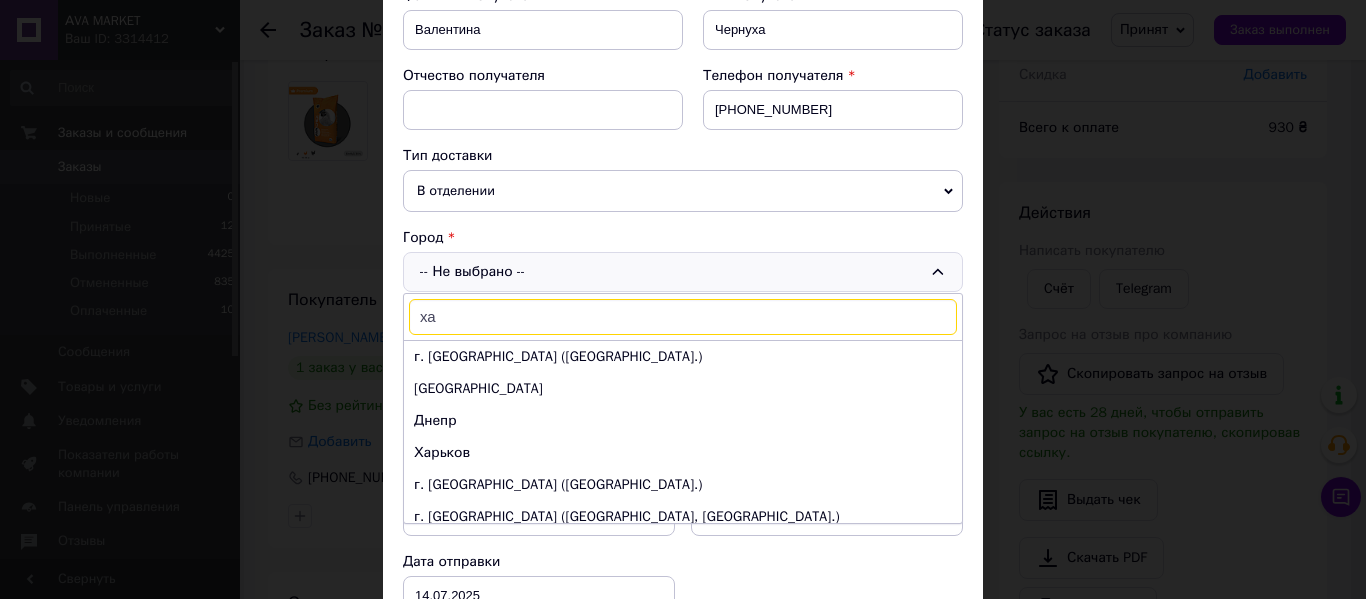 type on "хар" 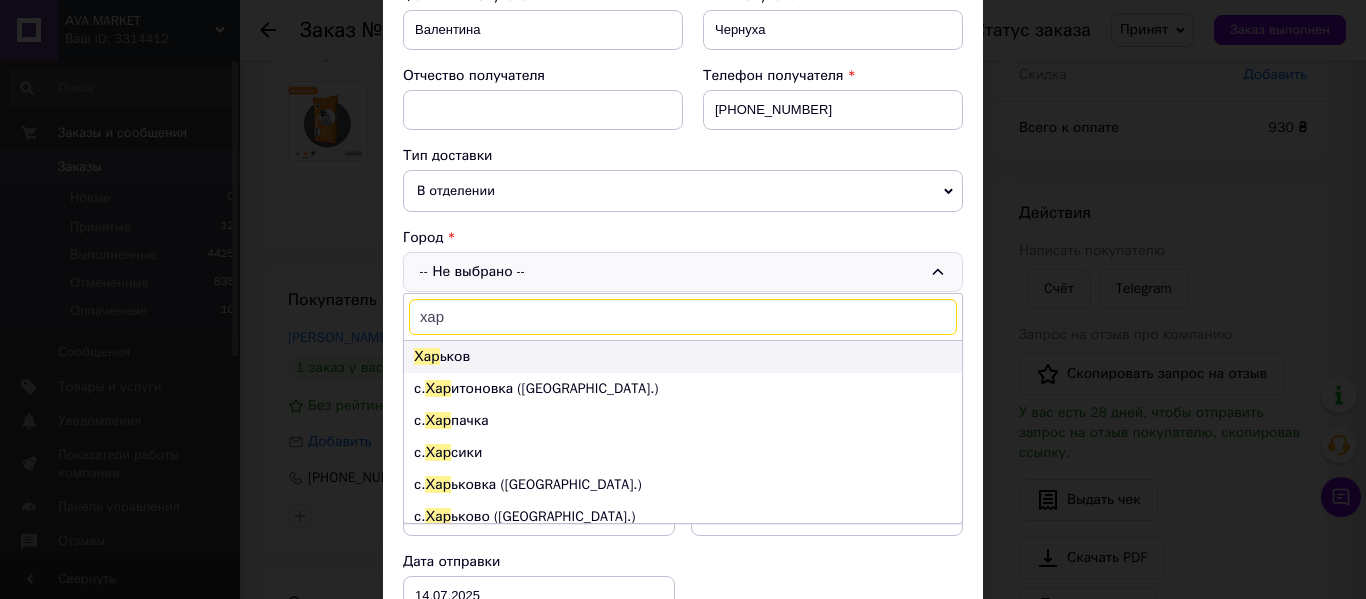 click on "Хар ьков" at bounding box center (683, 357) 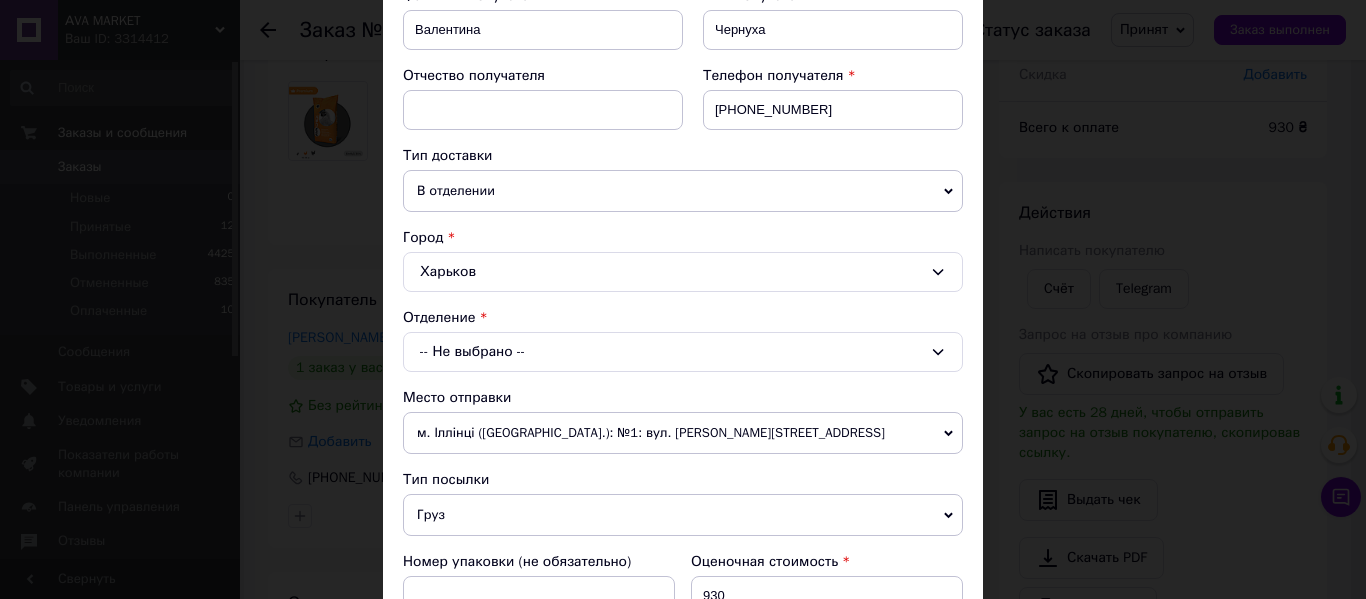 click on "-- Не выбрано --" at bounding box center [683, 352] 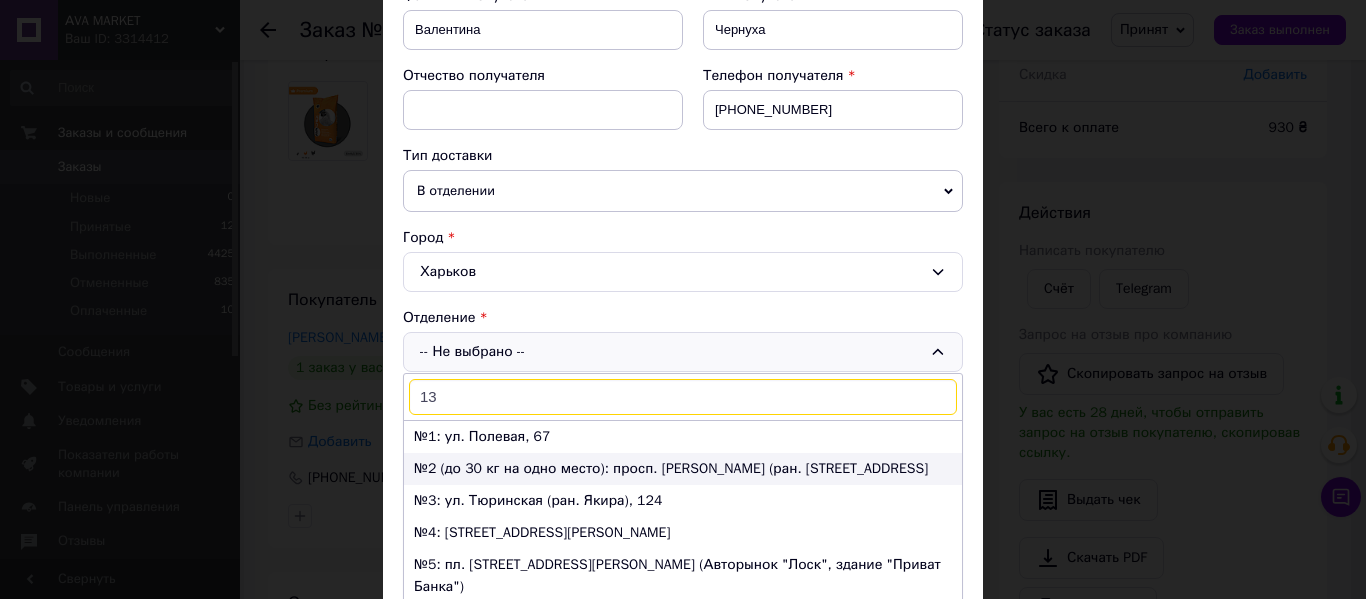 type on "137" 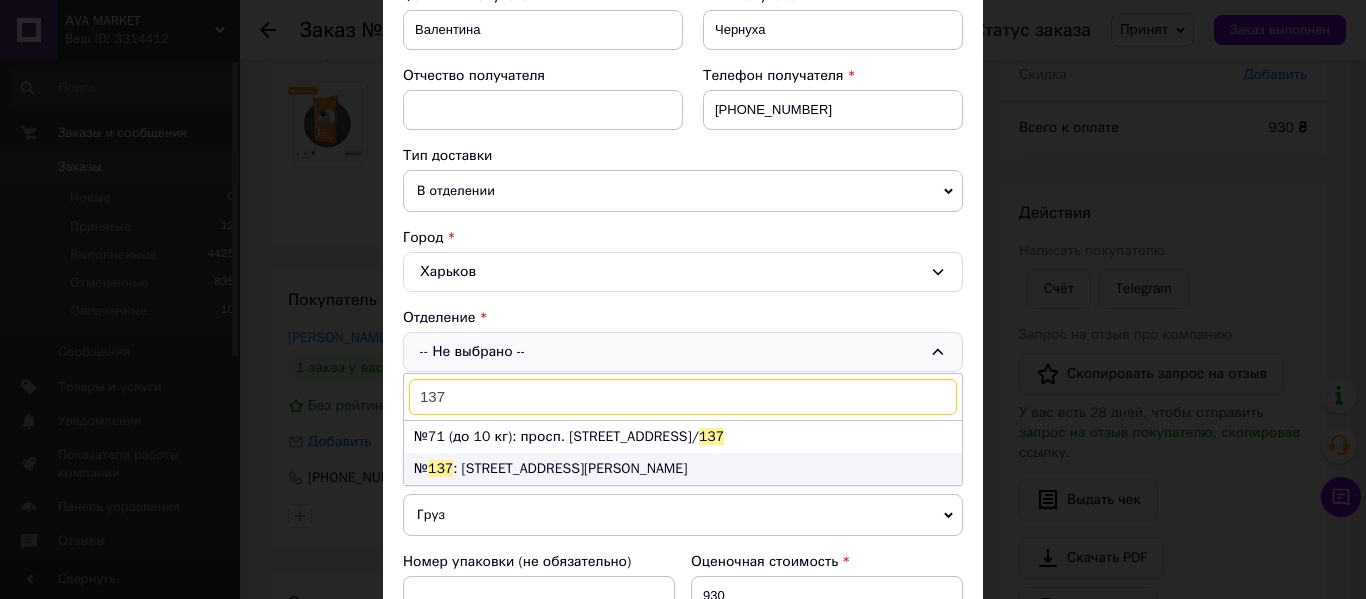 click on "№ 137 : ул. Ахсарова, 21" at bounding box center (683, 469) 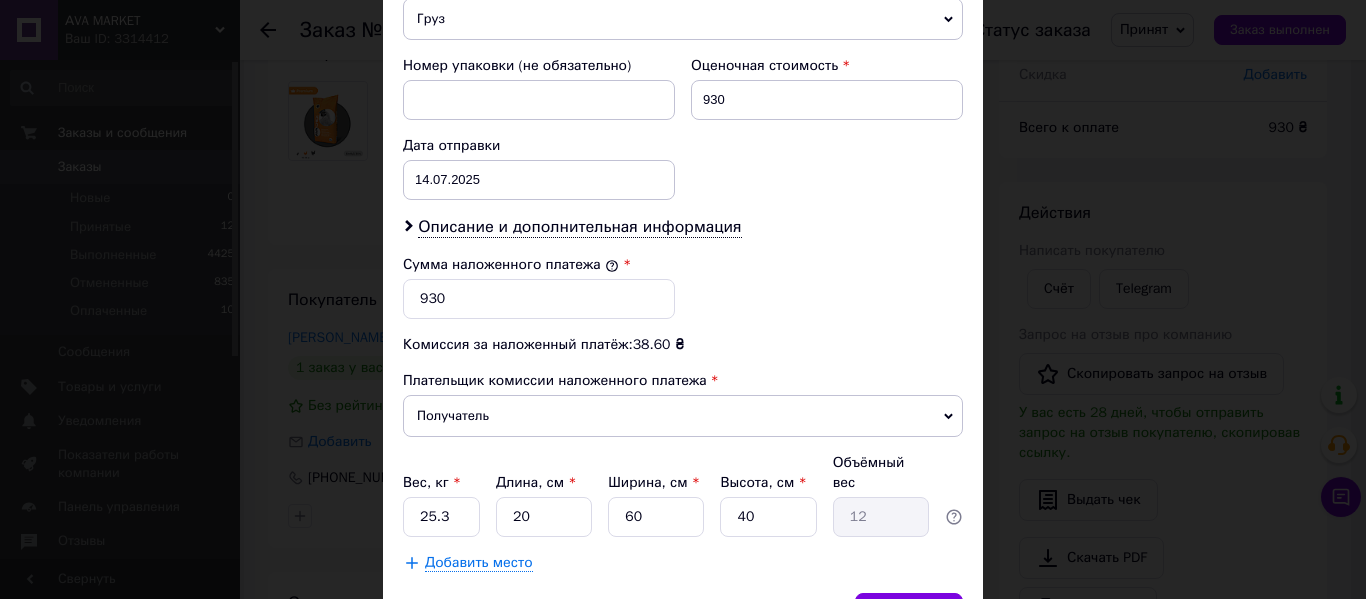 scroll, scrollTop: 927, scrollLeft: 0, axis: vertical 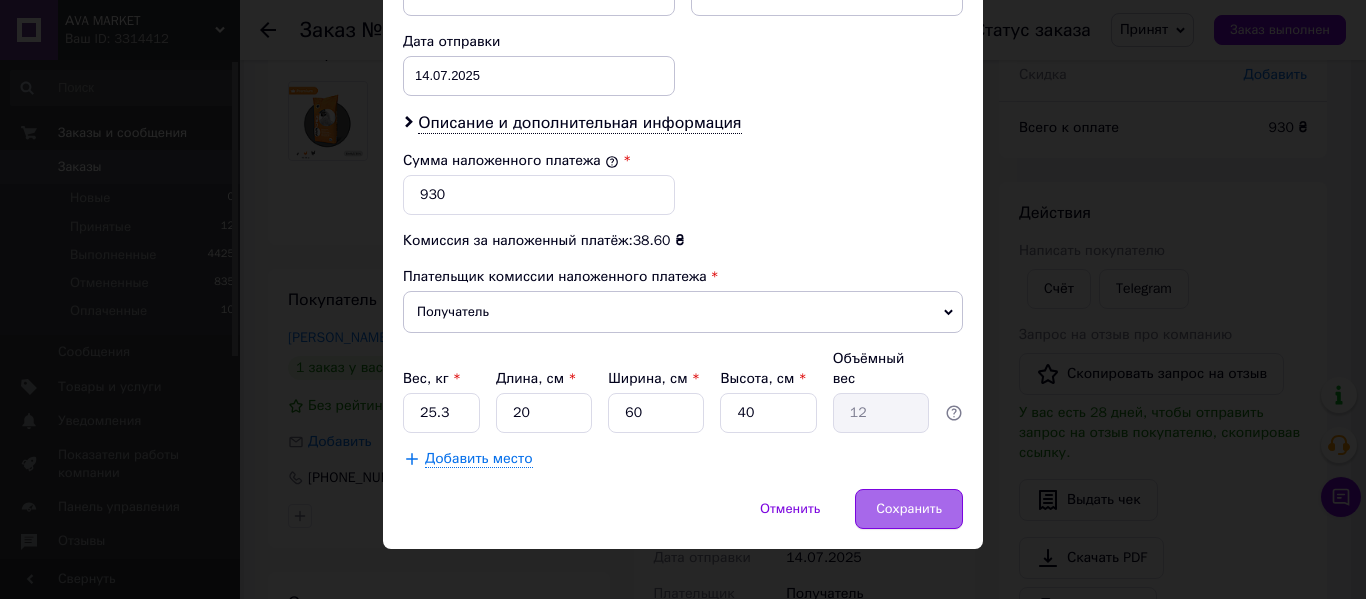 click on "Сохранить" at bounding box center [909, 509] 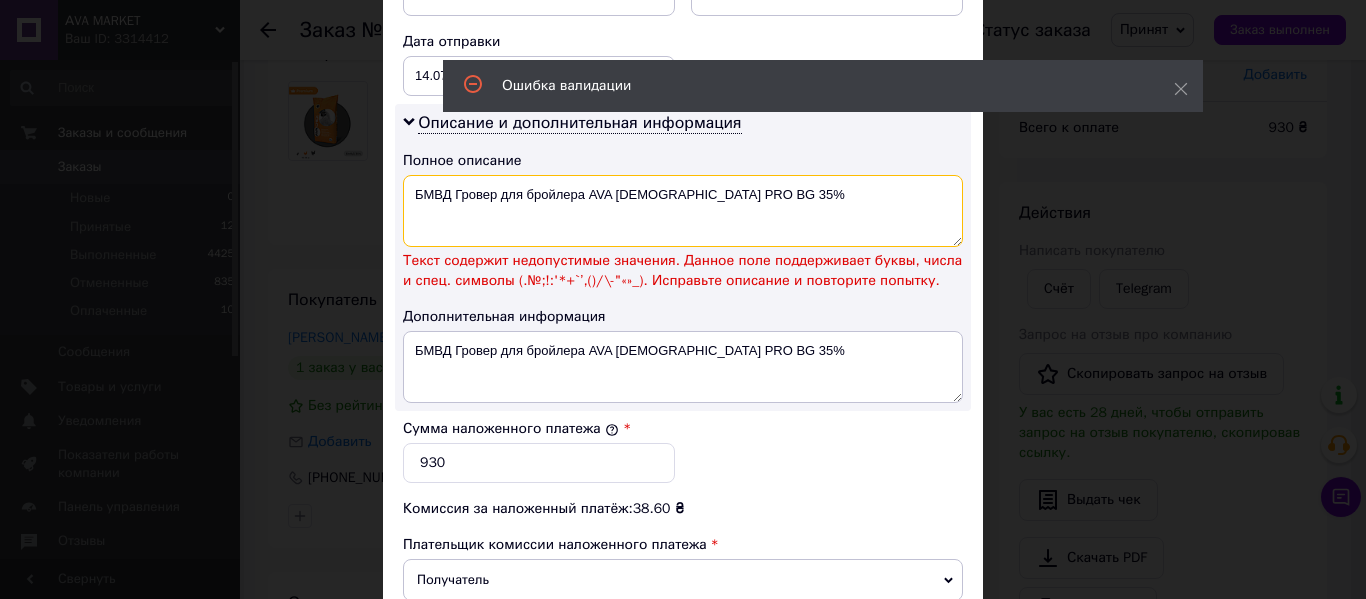 click on "БМВД Гровер для бройлера AVA [DEMOGRAPHIC_DATA] PRO BG 35%" at bounding box center (683, 211) 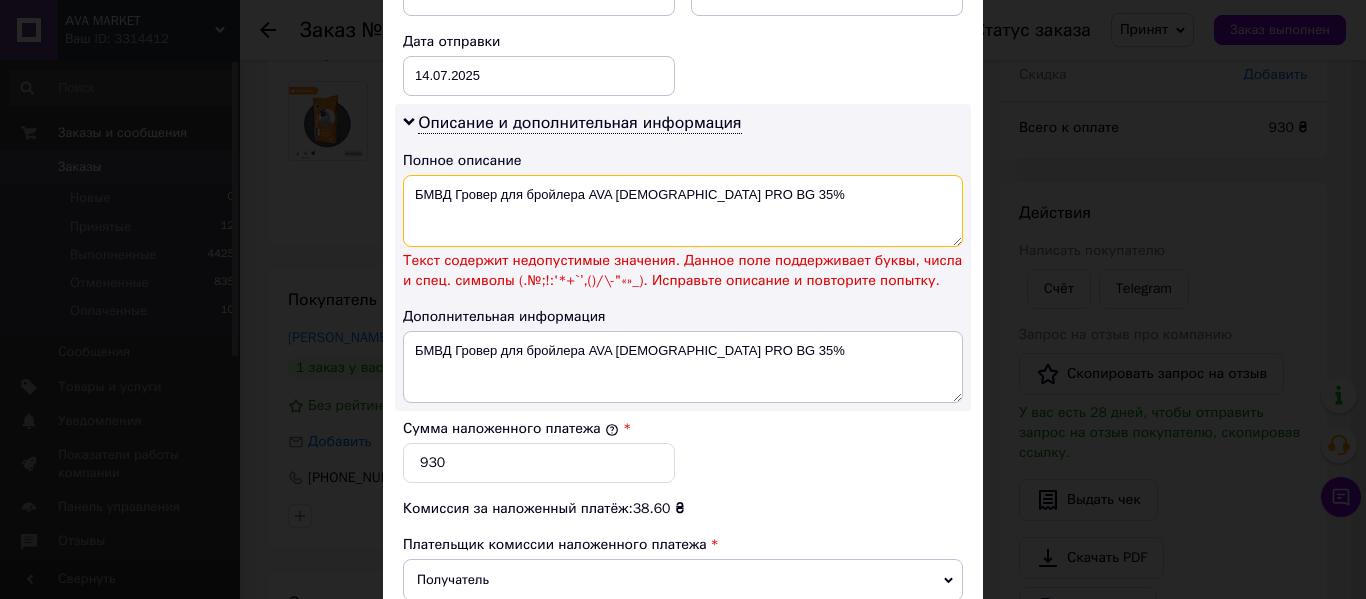 click on "БМВД Гровер для бройлера AVA [DEMOGRAPHIC_DATA] PRO BG 35%" at bounding box center (683, 211) 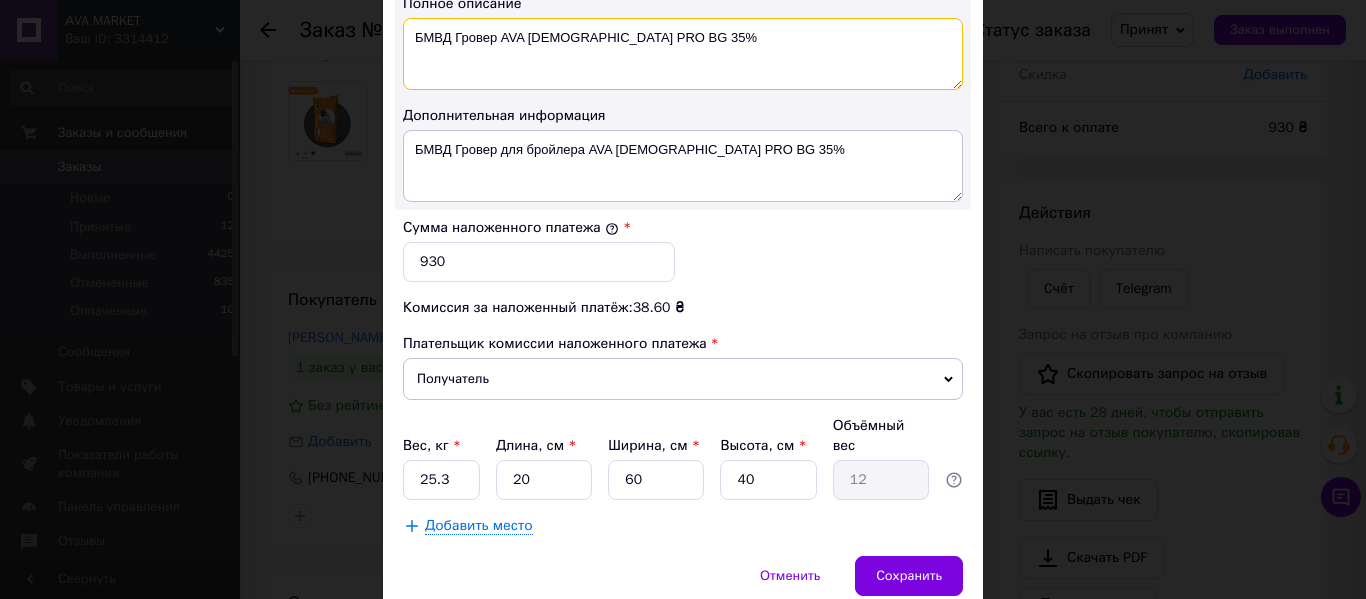 scroll, scrollTop: 1151, scrollLeft: 0, axis: vertical 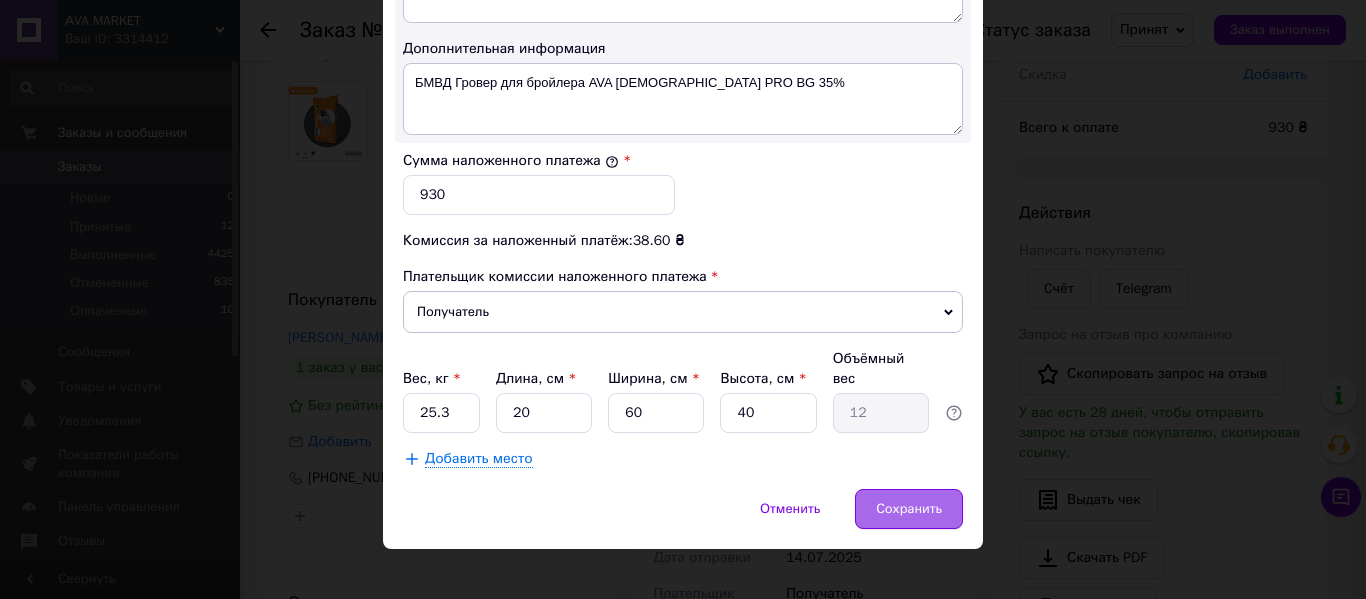 click on "Сохранить" at bounding box center (909, 509) 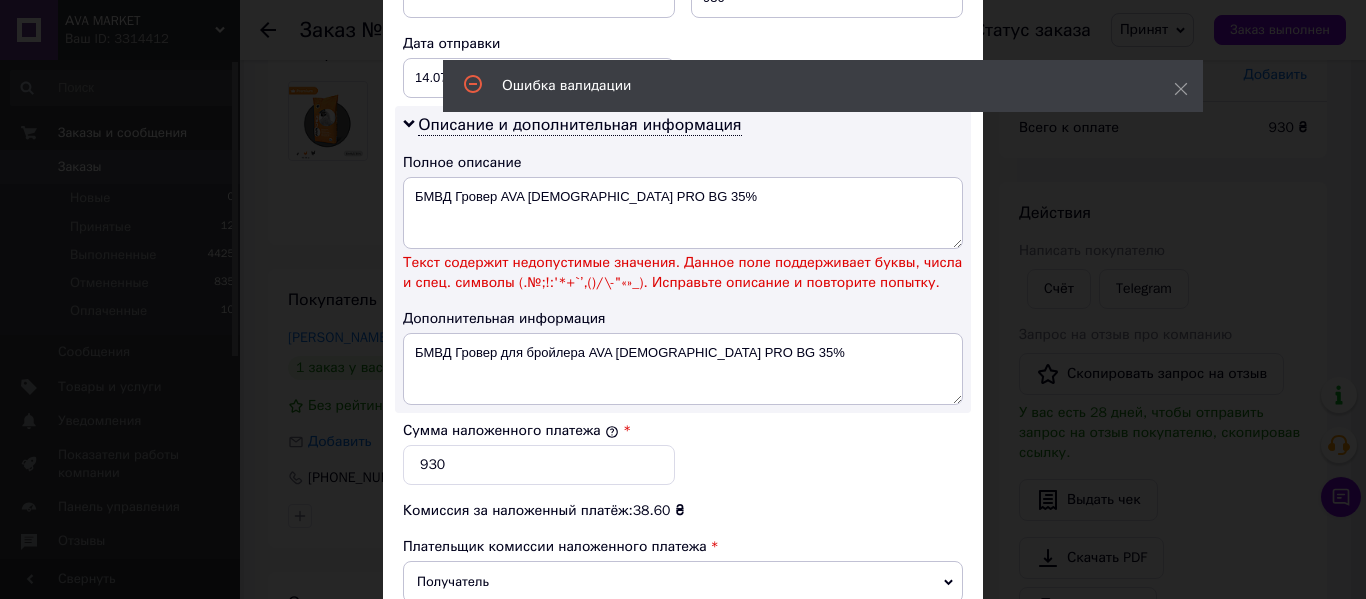 scroll, scrollTop: 958, scrollLeft: 0, axis: vertical 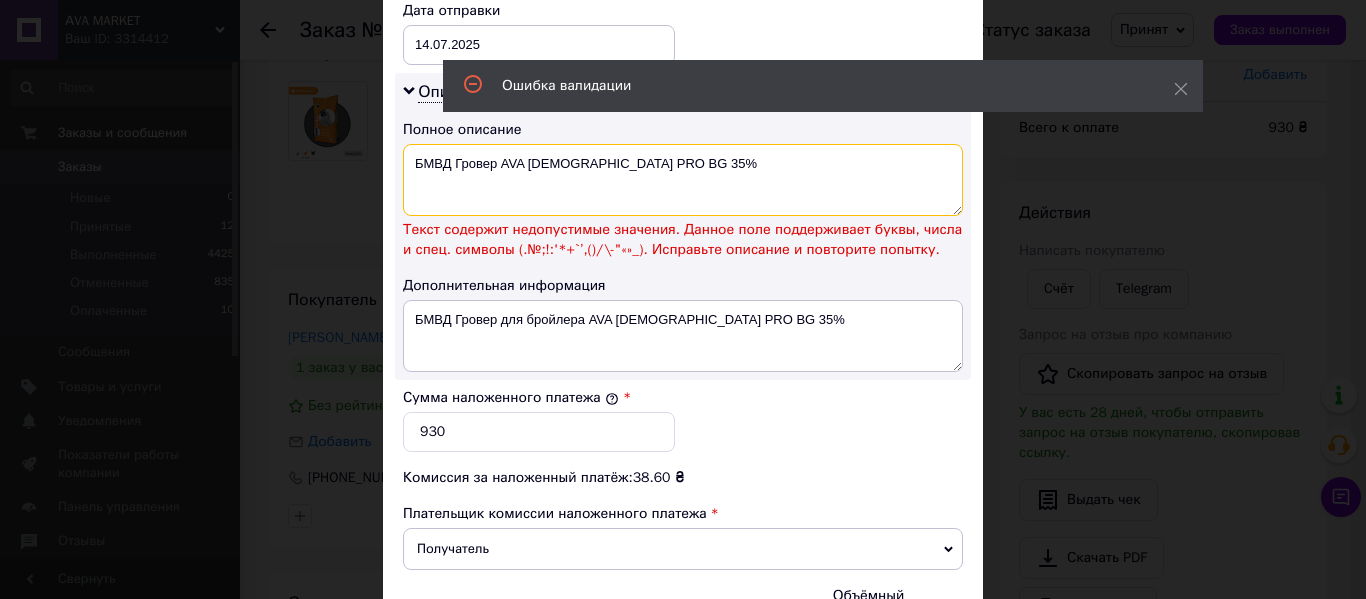 click on "БМВД Гровер AVA Chick PRO BG 35%" at bounding box center (683, 180) 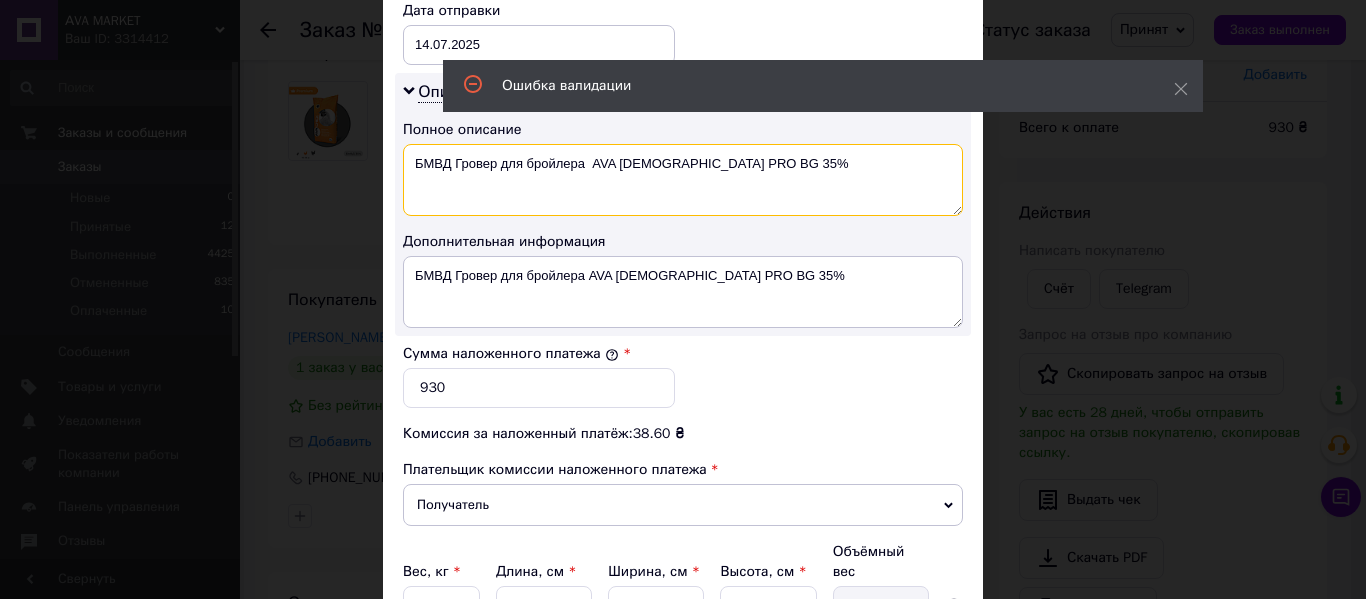 click on "БМВД Гровер для бройлера  AVA Chick PRO BG 35%" at bounding box center [683, 180] 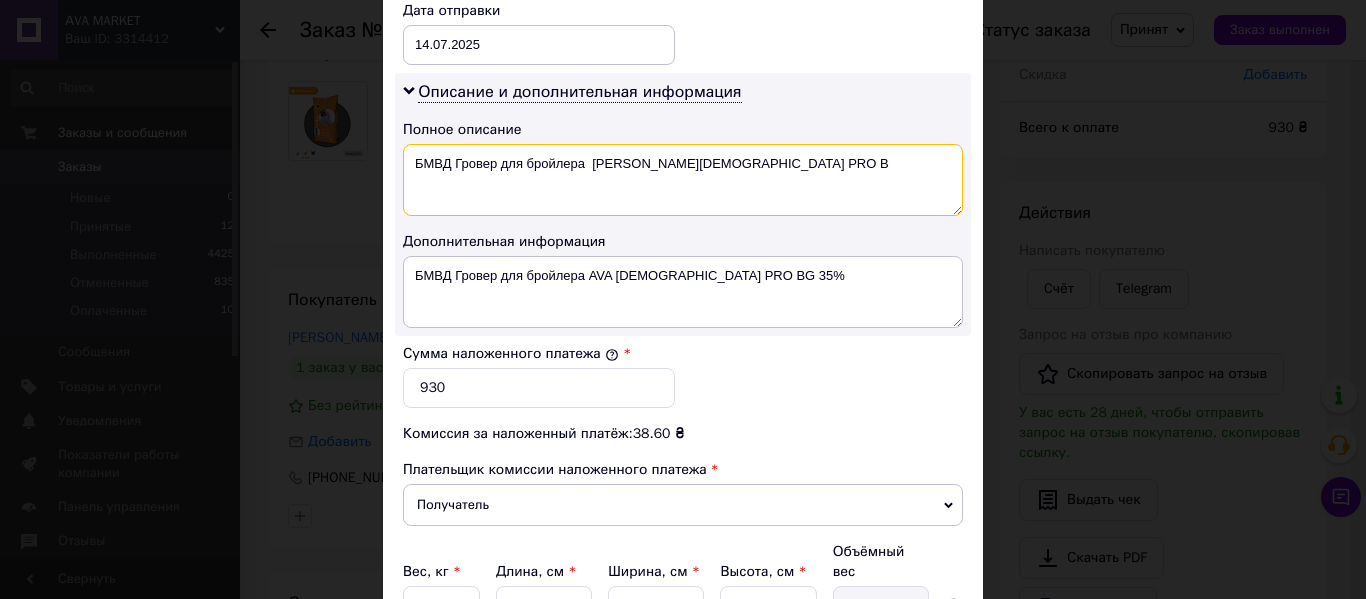 click on "БМВД Гровер для бройлера  AVA Chick PRO B" at bounding box center (683, 180) 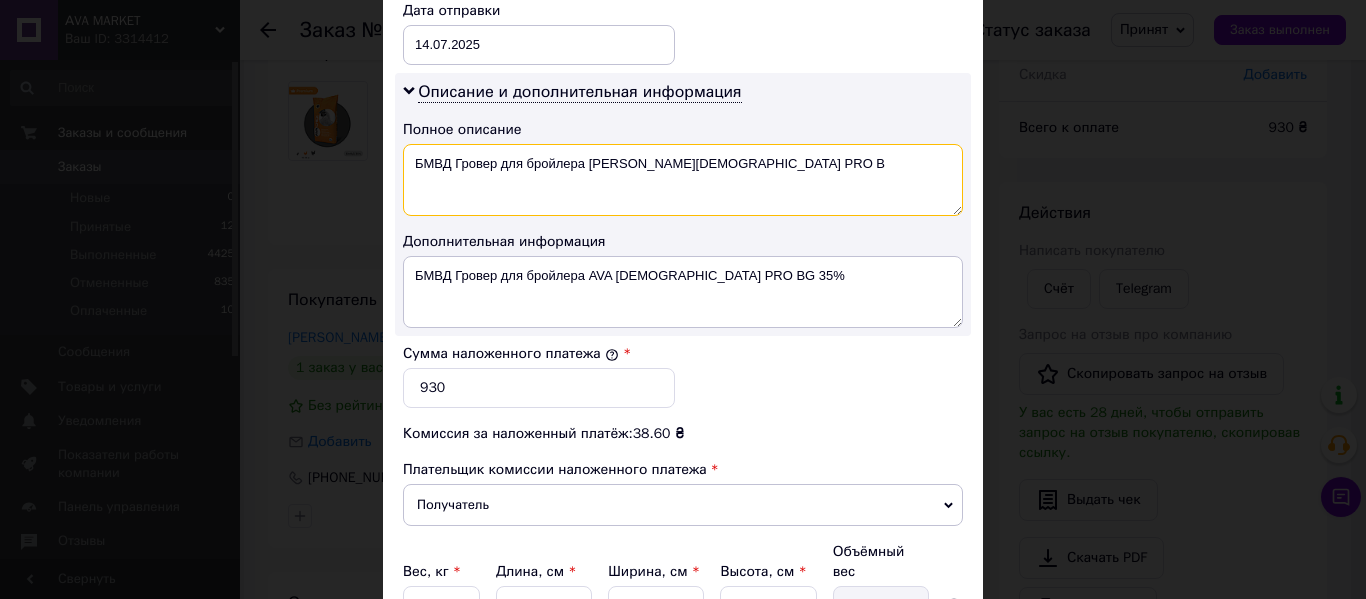 click on "БМВД Гровер для бройлера AVA Chick PRO B" at bounding box center (683, 180) 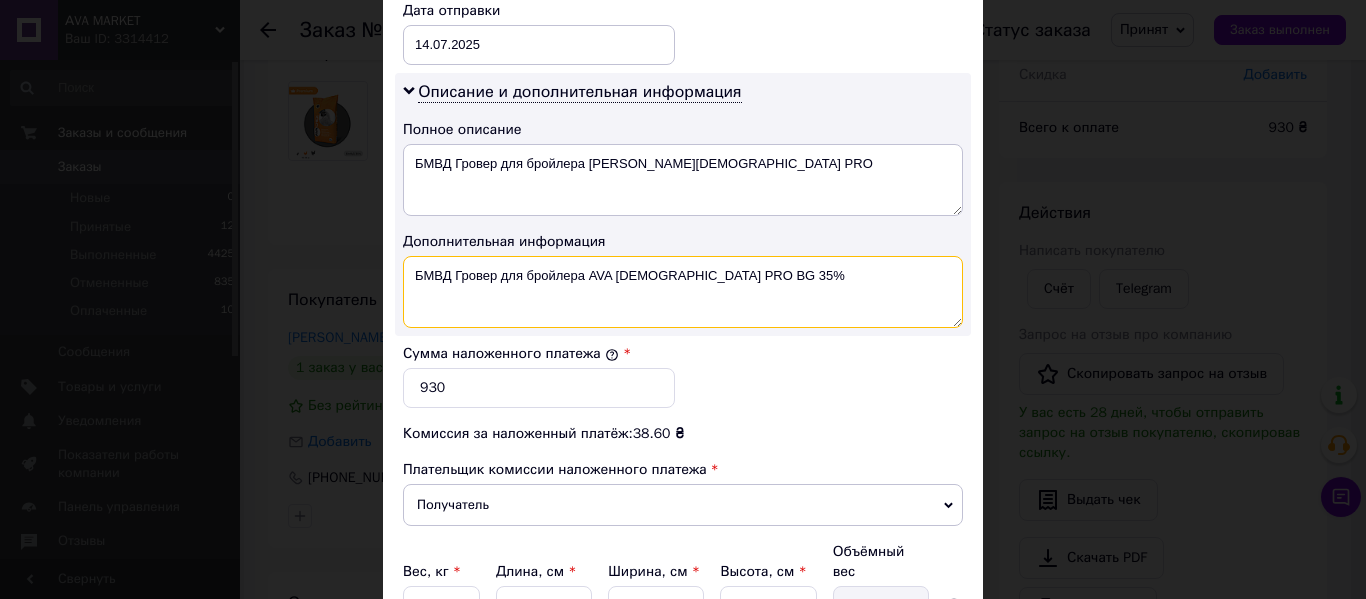 drag, startPoint x: 738, startPoint y: 271, endPoint x: 586, endPoint y: 283, distance: 152.47295 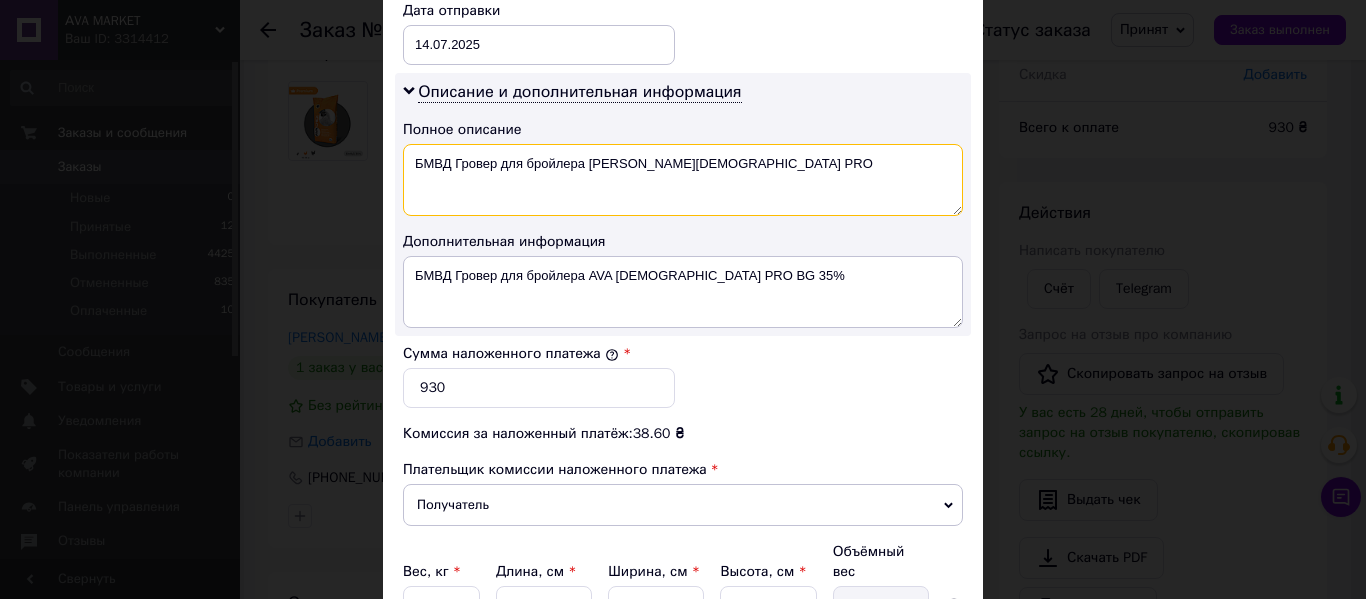 drag, startPoint x: 680, startPoint y: 165, endPoint x: 587, endPoint y: 165, distance: 93 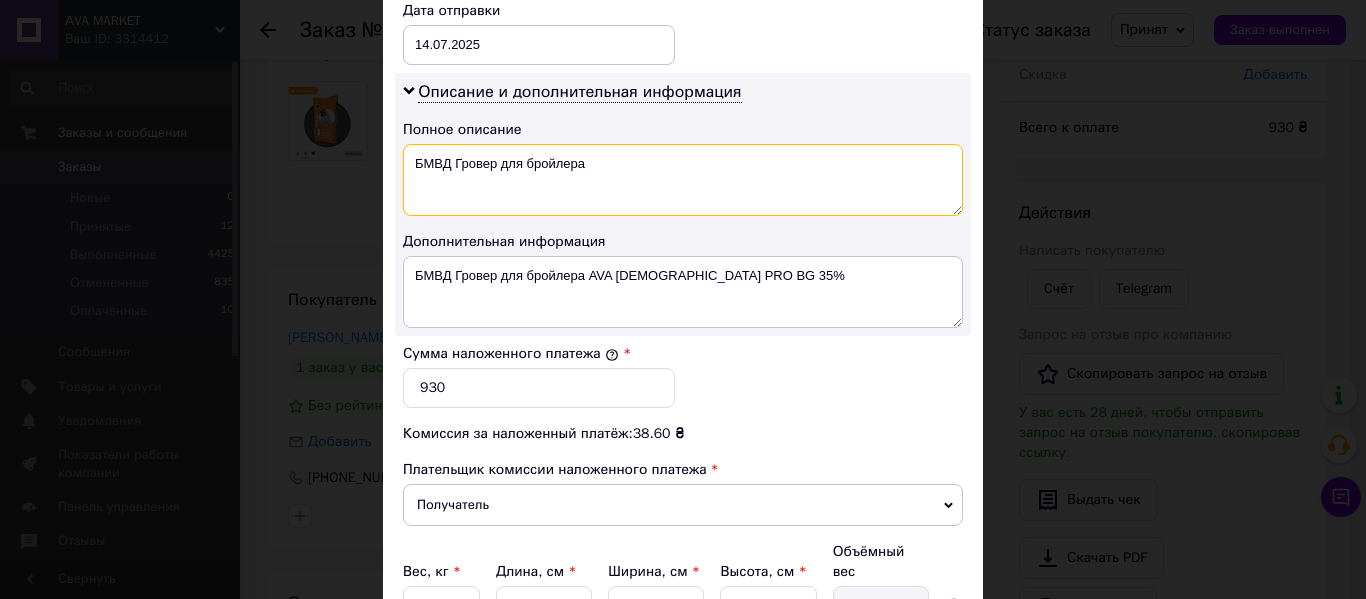 paste on "AVA Chick PRO BG 35%" 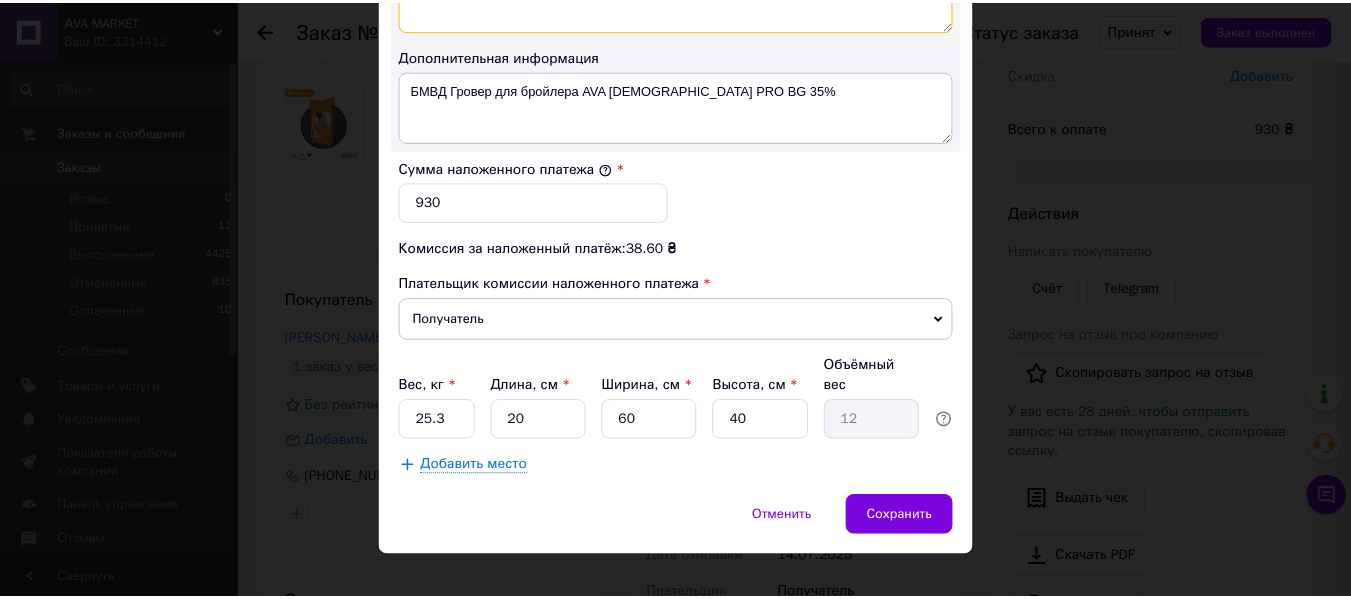 scroll, scrollTop: 1151, scrollLeft: 0, axis: vertical 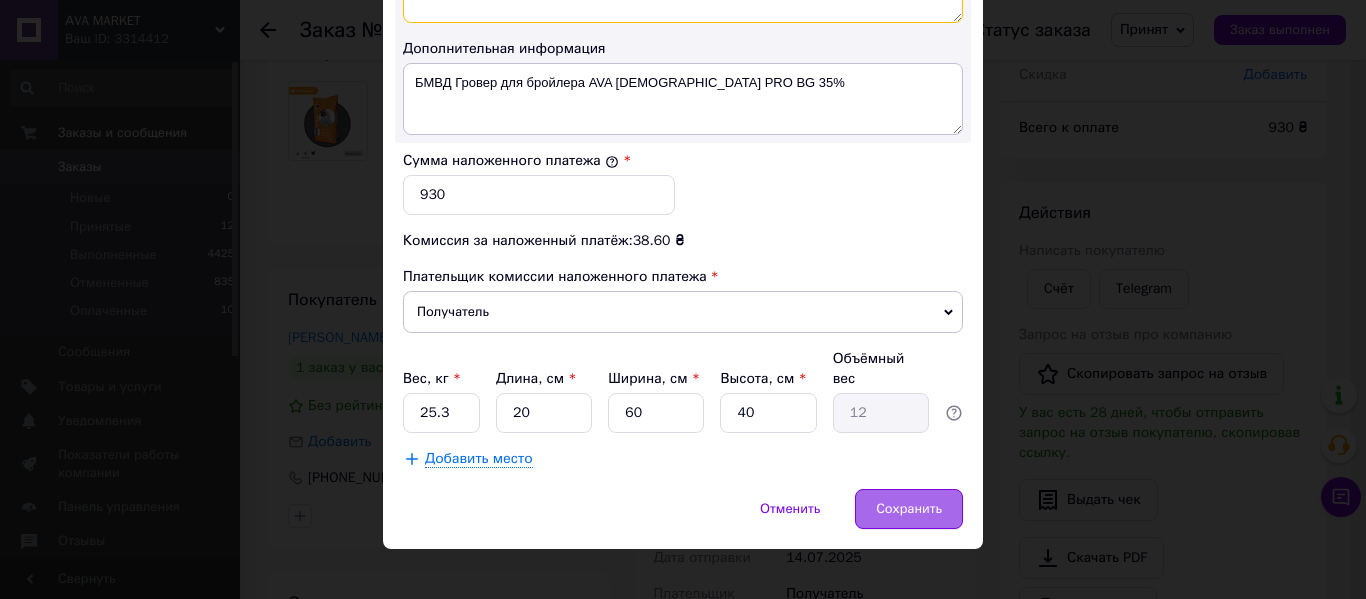 type on "БМВД Гровер для бройлера AVA Chick PRO BG" 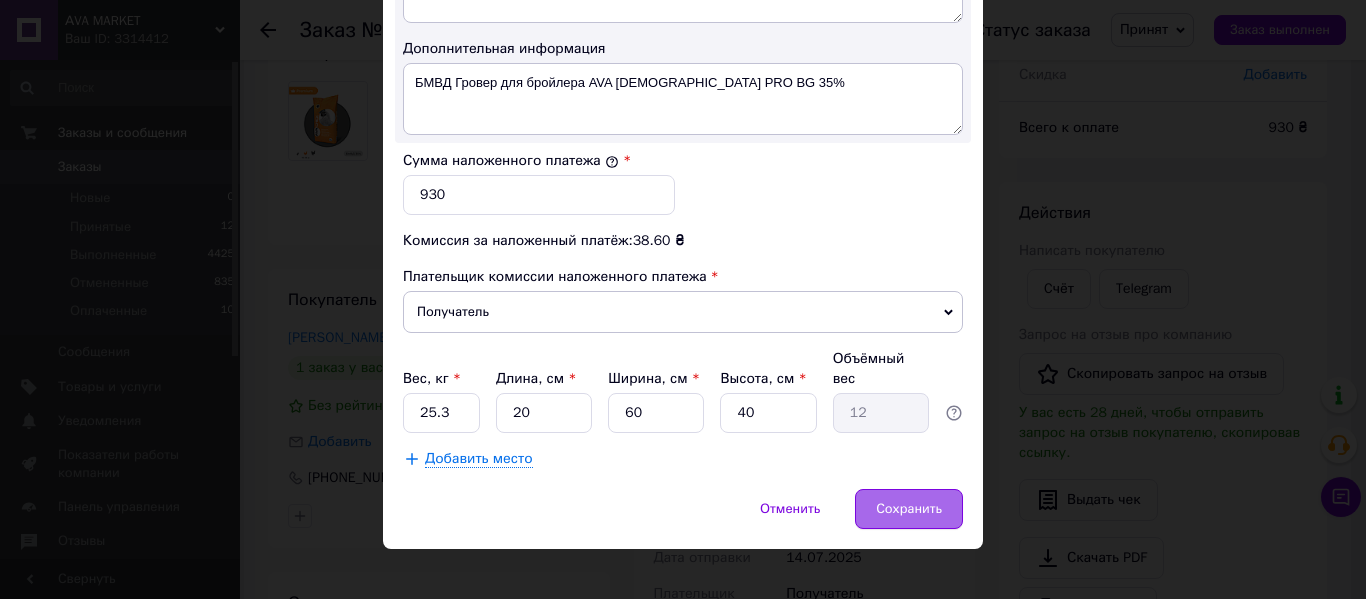 click on "Сохранить" at bounding box center [909, 509] 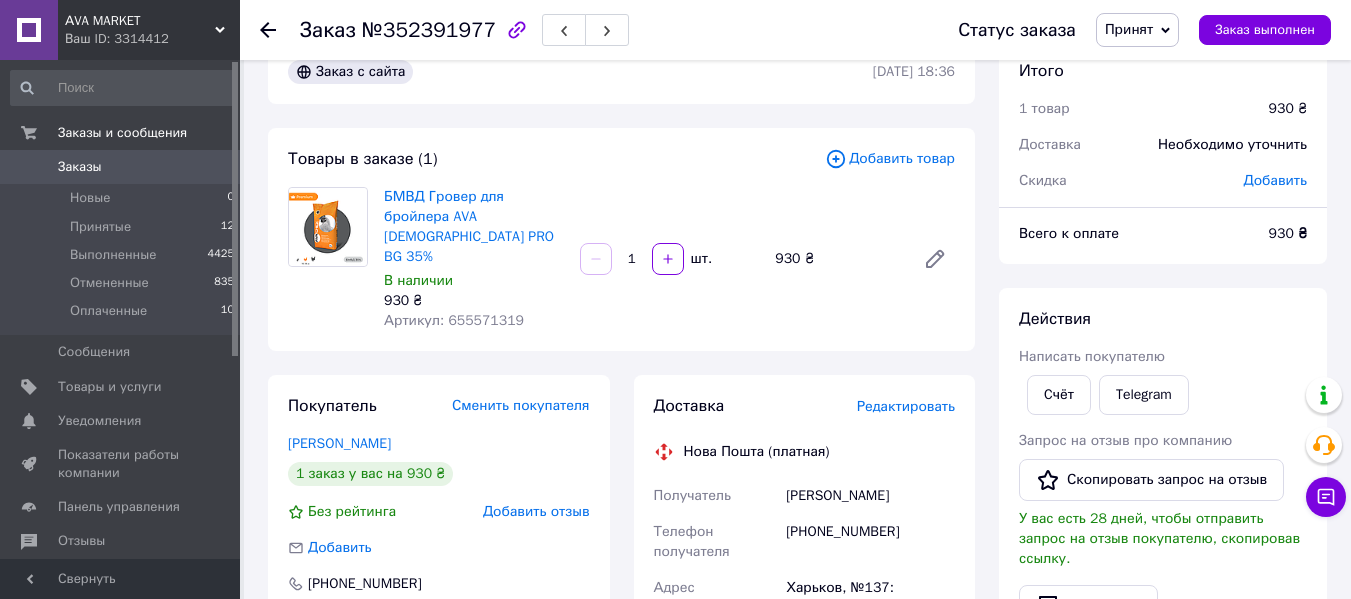 scroll, scrollTop: 0, scrollLeft: 0, axis: both 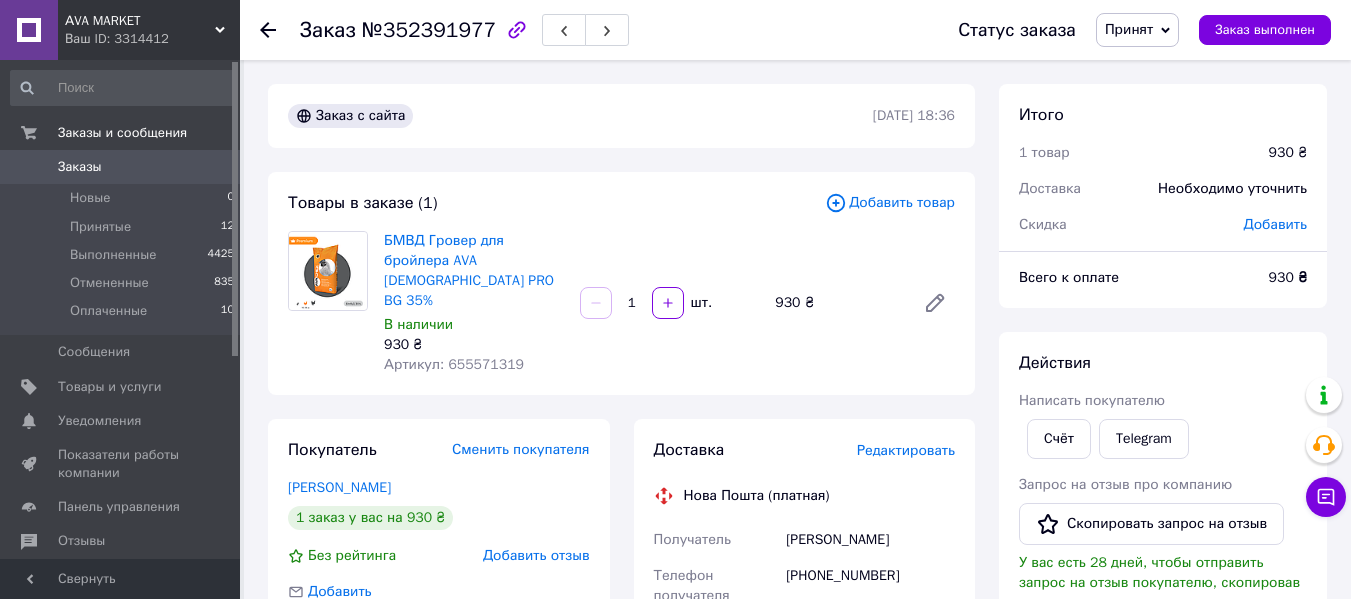 click 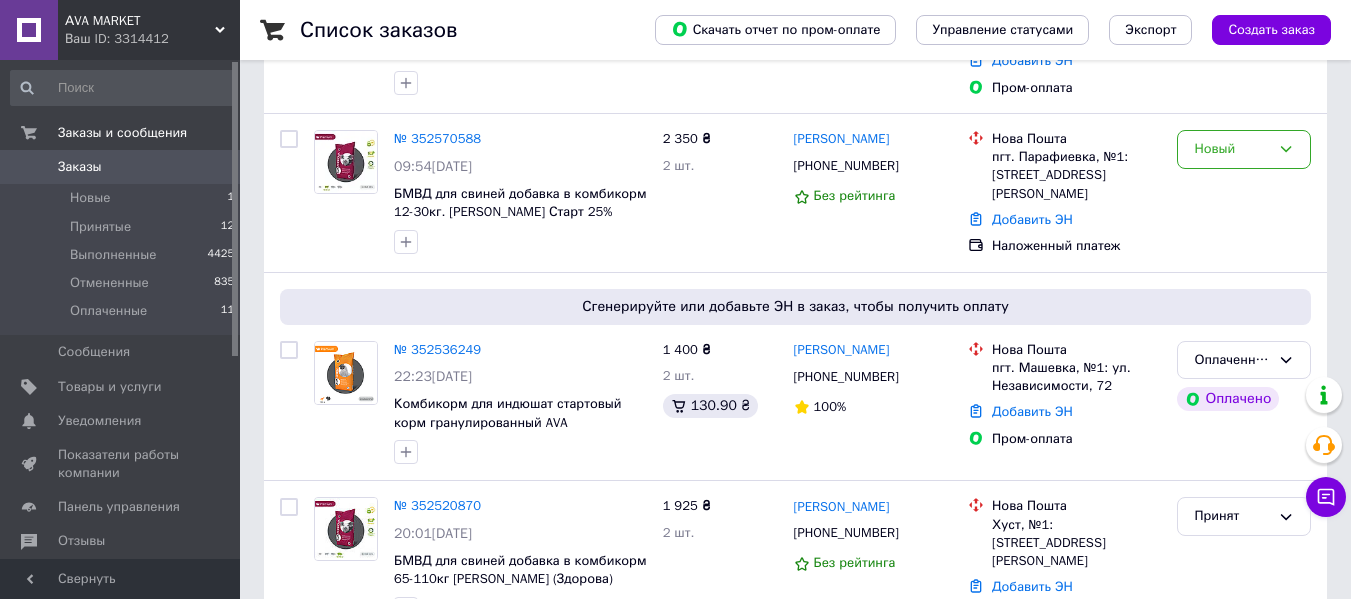 scroll, scrollTop: 397, scrollLeft: 0, axis: vertical 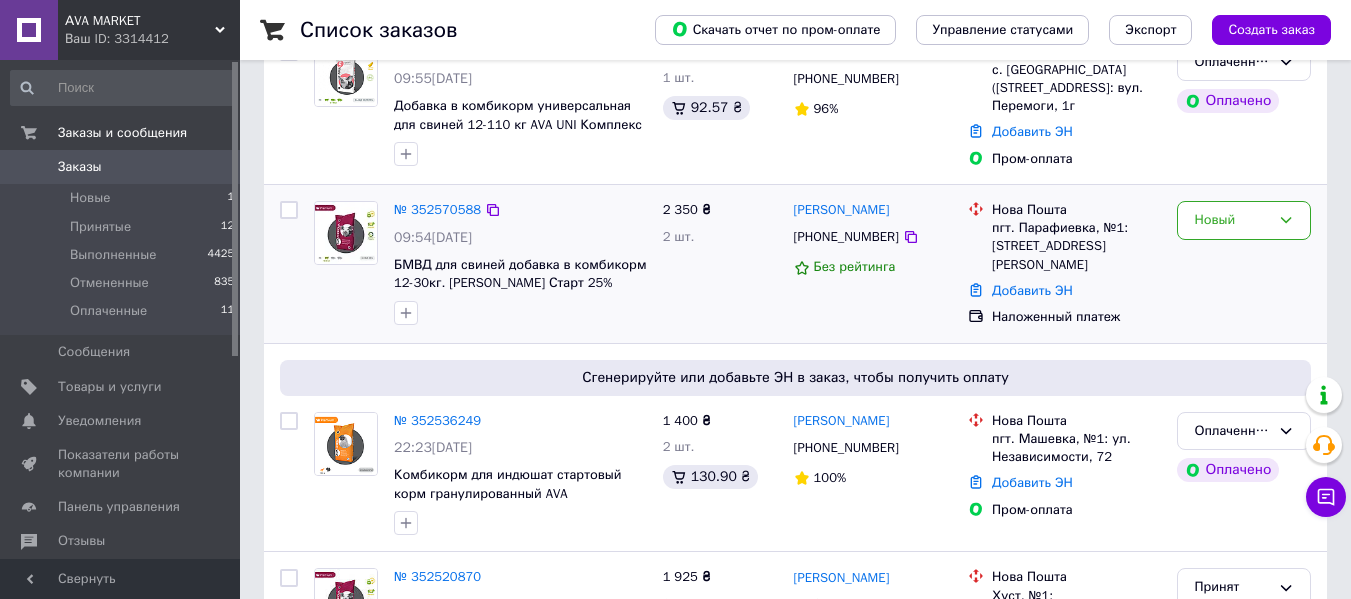 click on "Новый" at bounding box center [1244, 264] 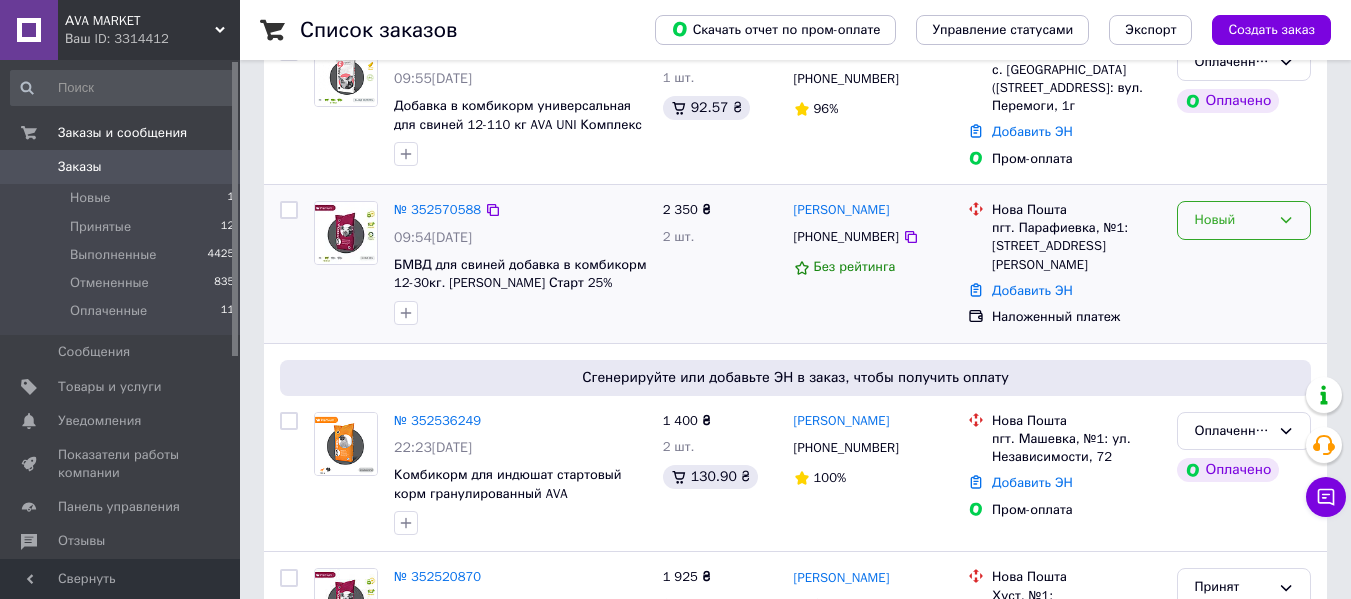 click on "Новый" at bounding box center (1232, 220) 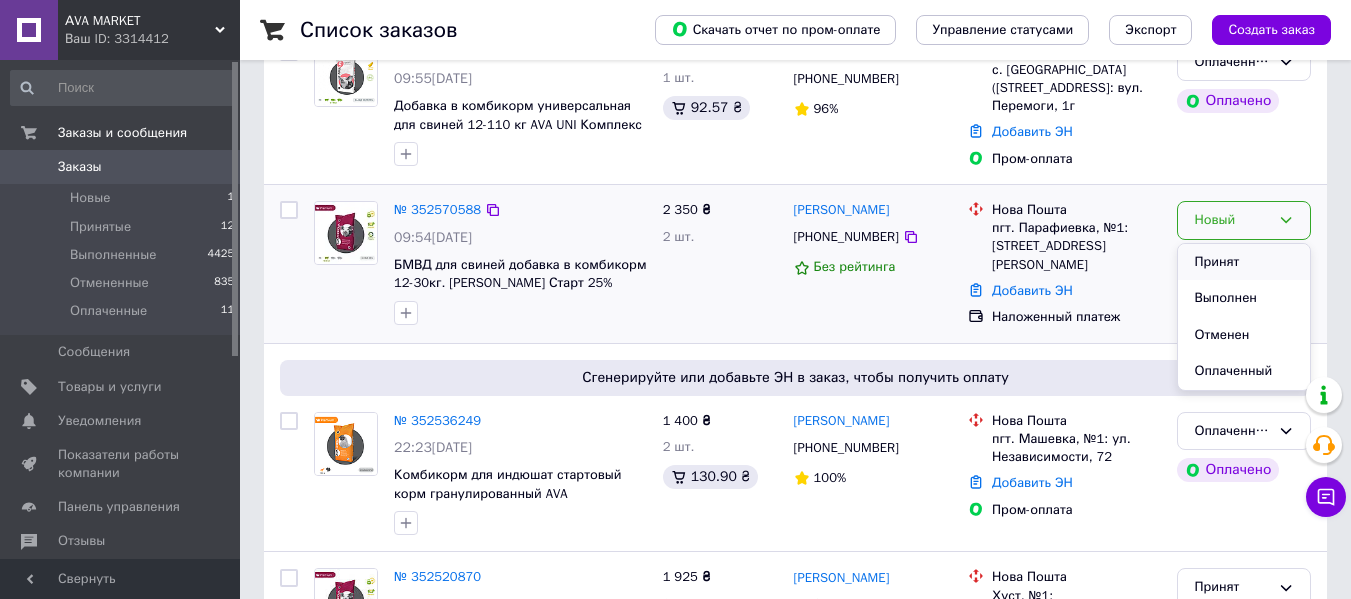 click on "Принят" at bounding box center (1244, 262) 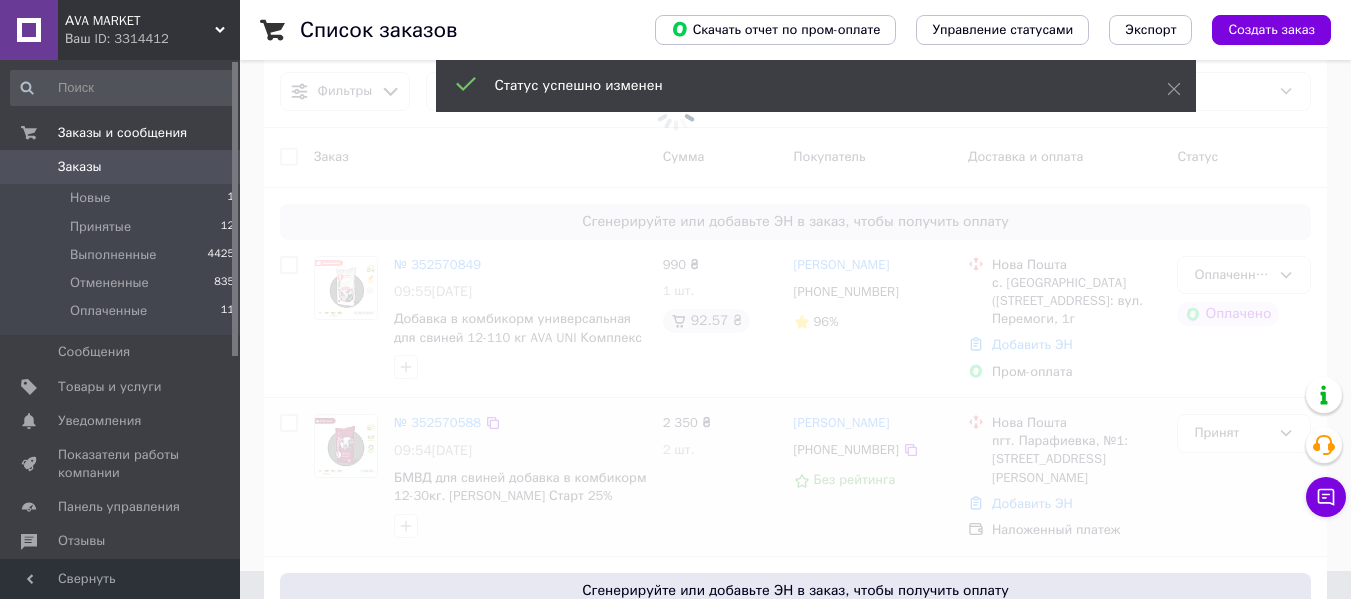 scroll, scrollTop: 43, scrollLeft: 0, axis: vertical 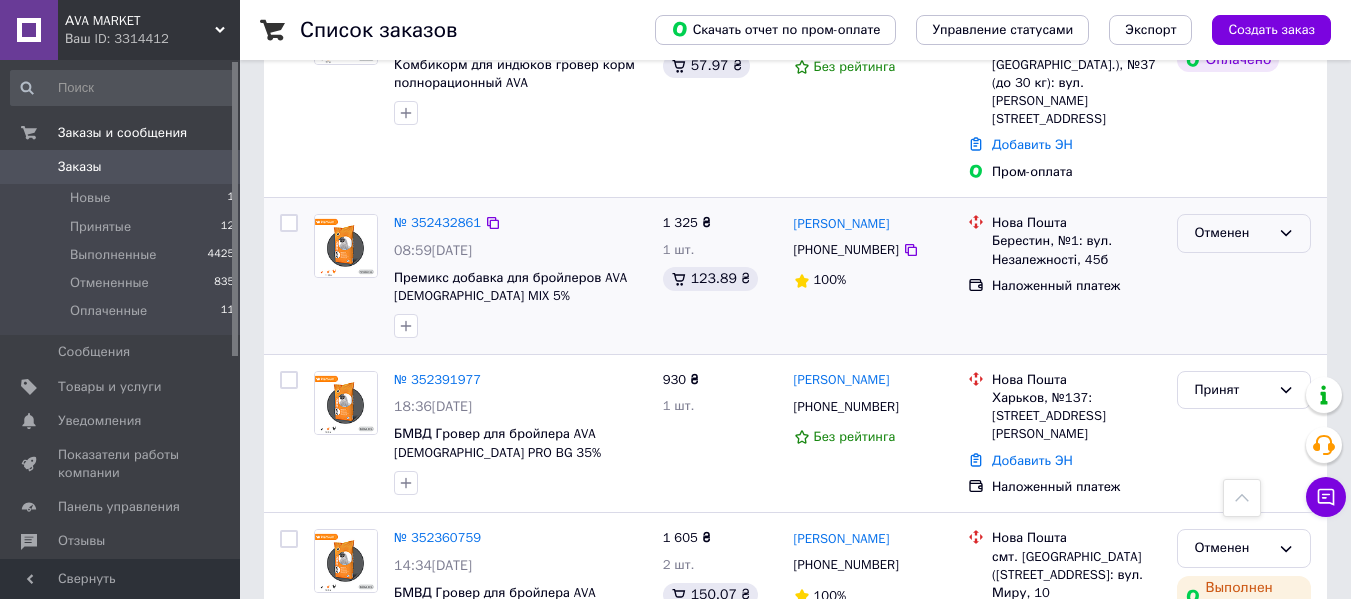 click on "Отменен" at bounding box center (1244, 233) 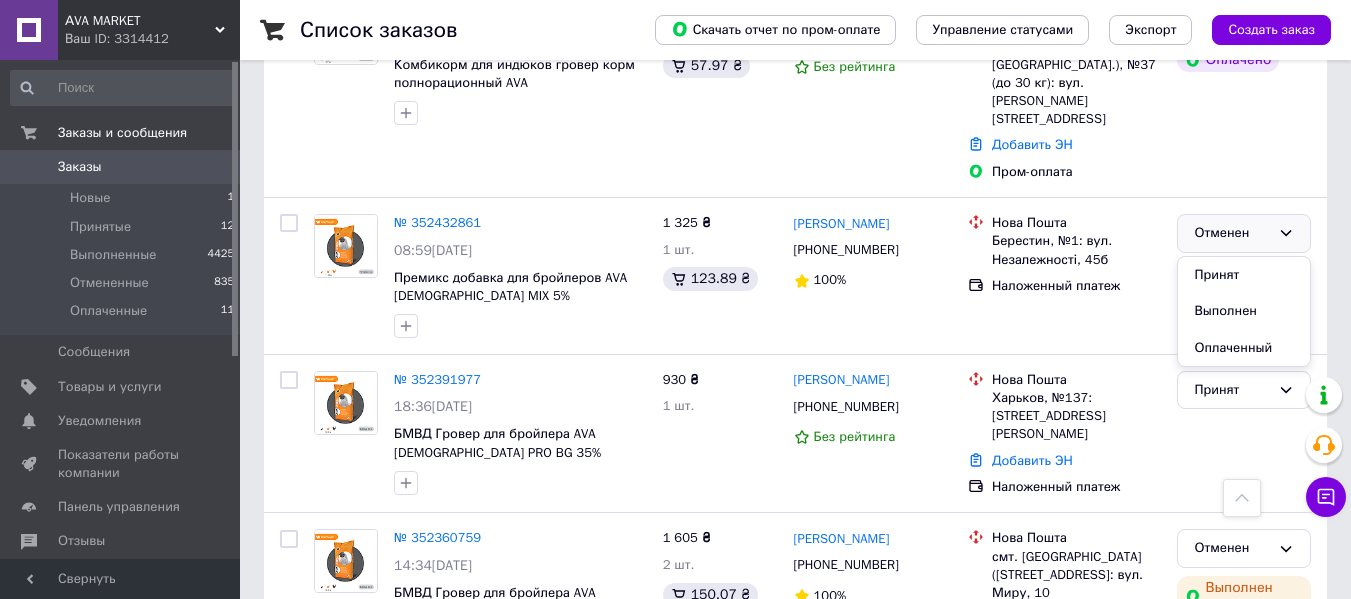 click on "Список заказов   Скачать отчет по пром-оплате Управление статусами Экспорт Создать заказ Фильтры Сохраненные фильтры: Все (5284) Заказ Сумма Покупатель Доставка и оплата Статус Сгенерируйте или добавьте ЭН в заказ, чтобы получить оплату № 352570849 09:55, 14.07.2025 Добавка в комбикорм универсальная для свиней 12-110 кг AVA UNI Комплекс Стартер, Гровер, Финиш. Мешок 25 кг 990 ₴ 1 шт. 92.57 ₴ Алексей Сукач +380960226546 96% Нова Пошта с. Троїцьке (Одеська обл., Одеський р-н.), №1: вул. Перемоги, 1г Добавить ЭН Пром-оплата Оплаченный Оплачено № 352570588 09:54, 14.07.2025 2 350 ₴ 2 шт. Юрій Карапиш +380636319148 2 шт." at bounding box center [795, 1042] 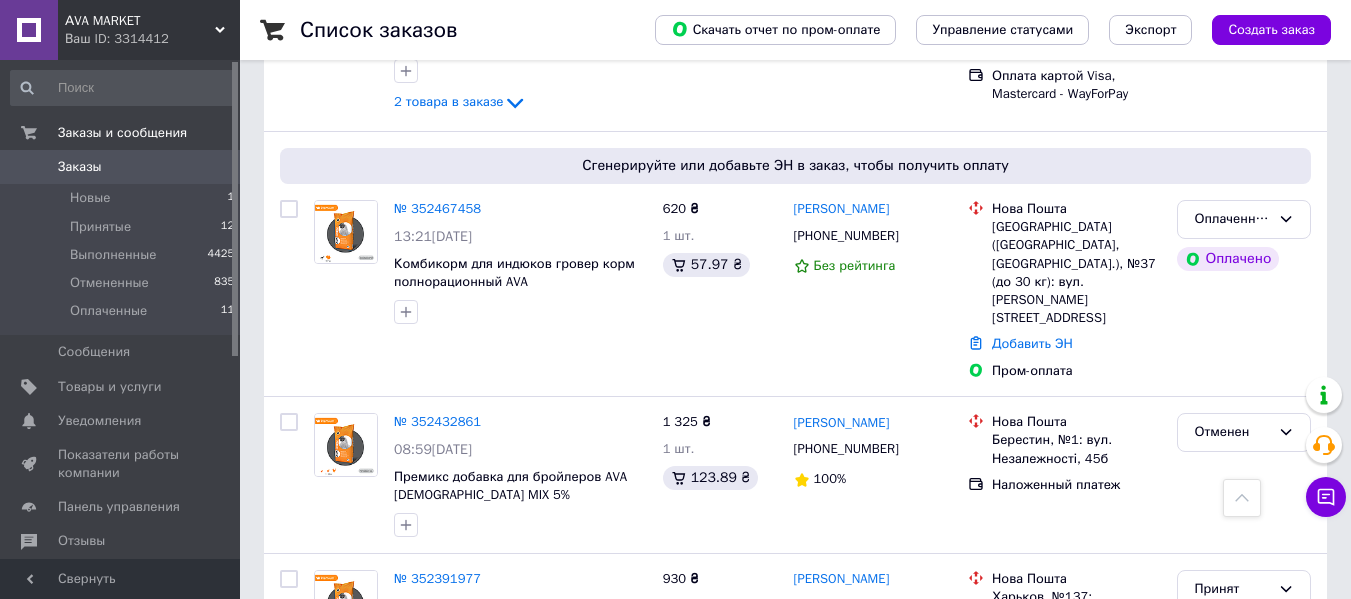 scroll, scrollTop: 836, scrollLeft: 0, axis: vertical 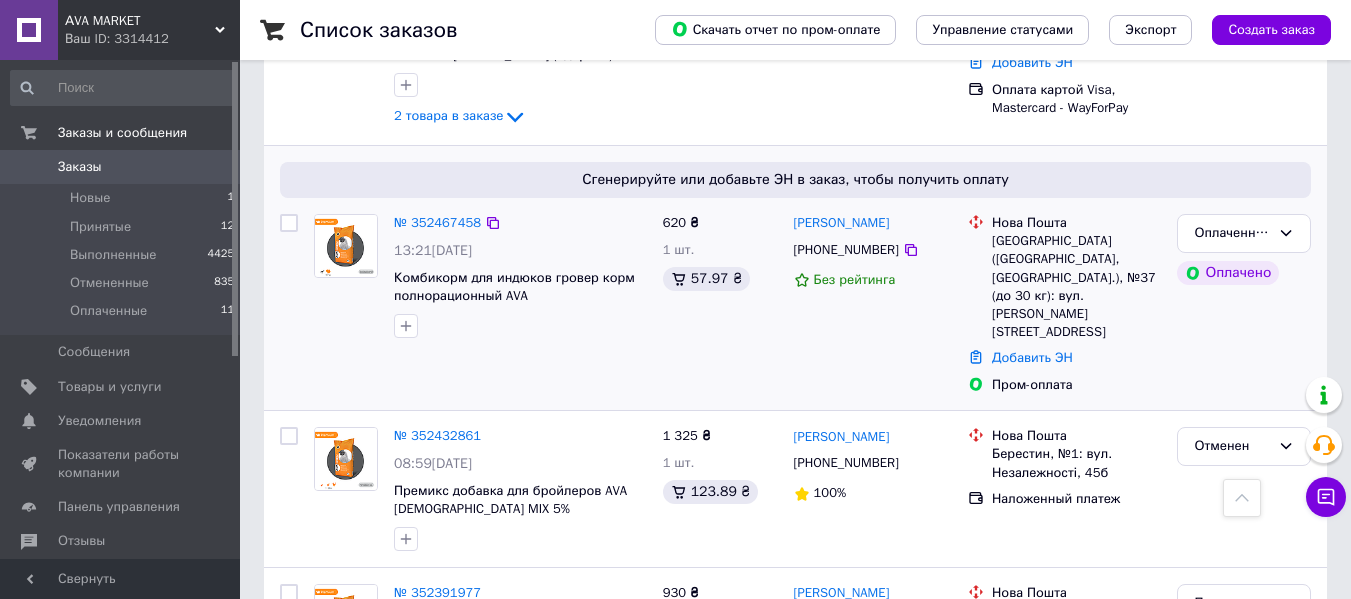 drag, startPoint x: 928, startPoint y: 227, endPoint x: 791, endPoint y: 232, distance: 137.09122 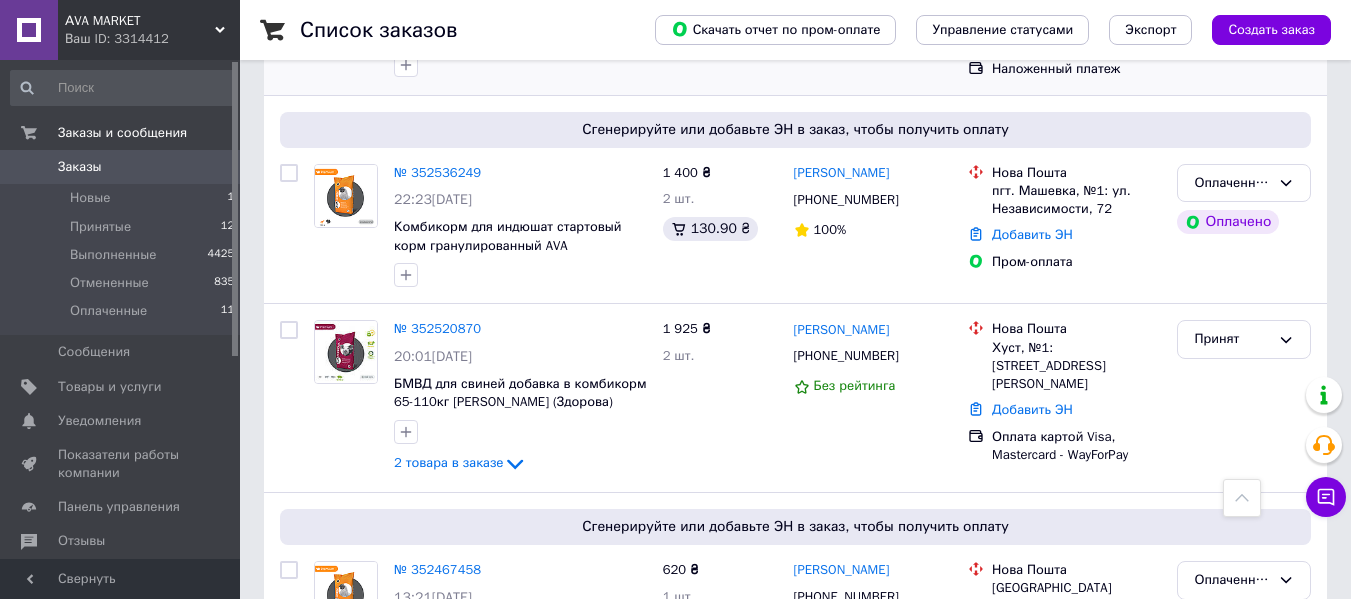 scroll, scrollTop: 461, scrollLeft: 0, axis: vertical 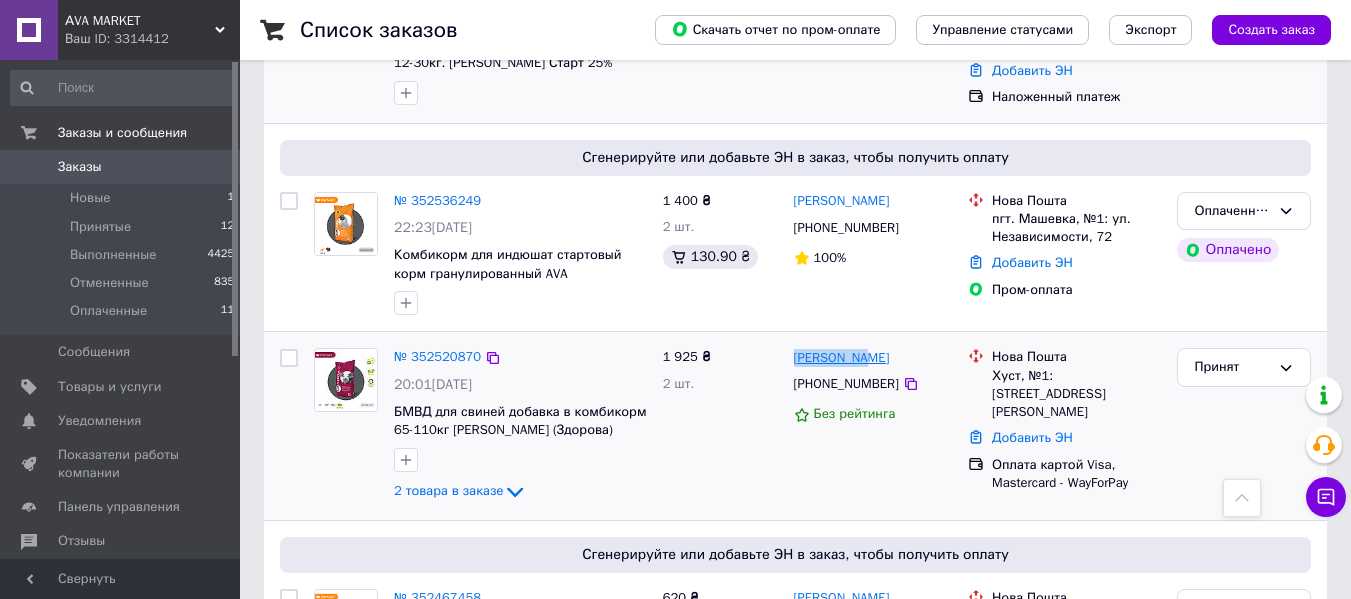 drag, startPoint x: 878, startPoint y: 354, endPoint x: 793, endPoint y: 365, distance: 85.70881 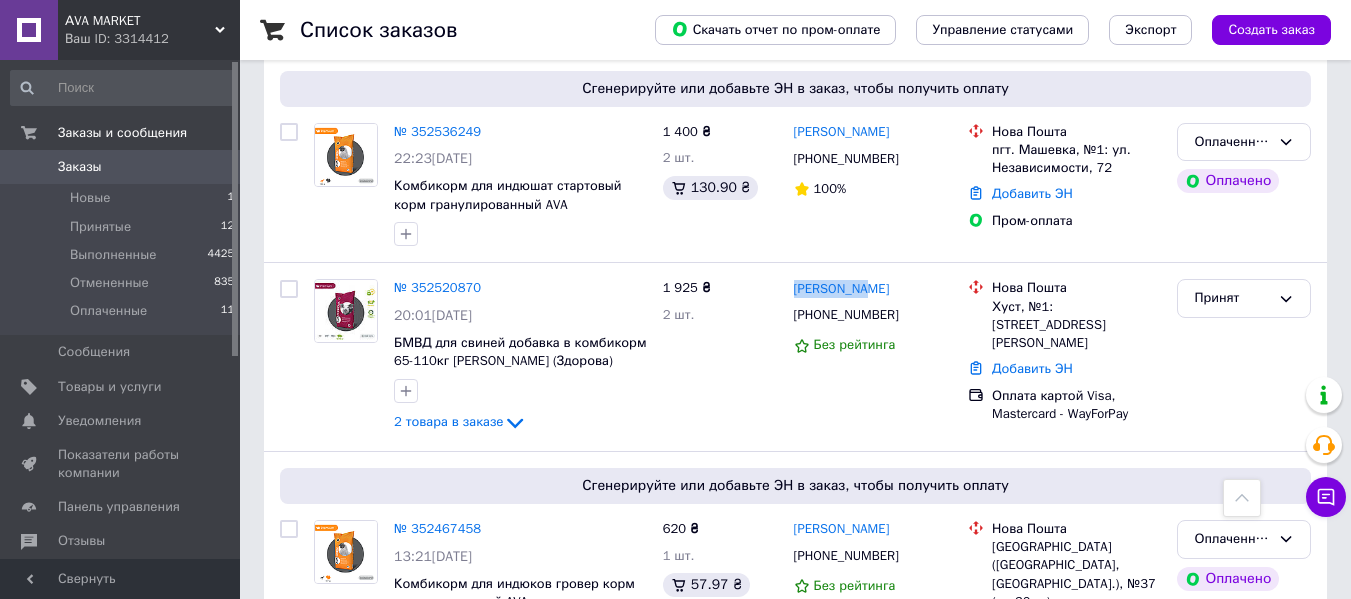 scroll, scrollTop: 532, scrollLeft: 0, axis: vertical 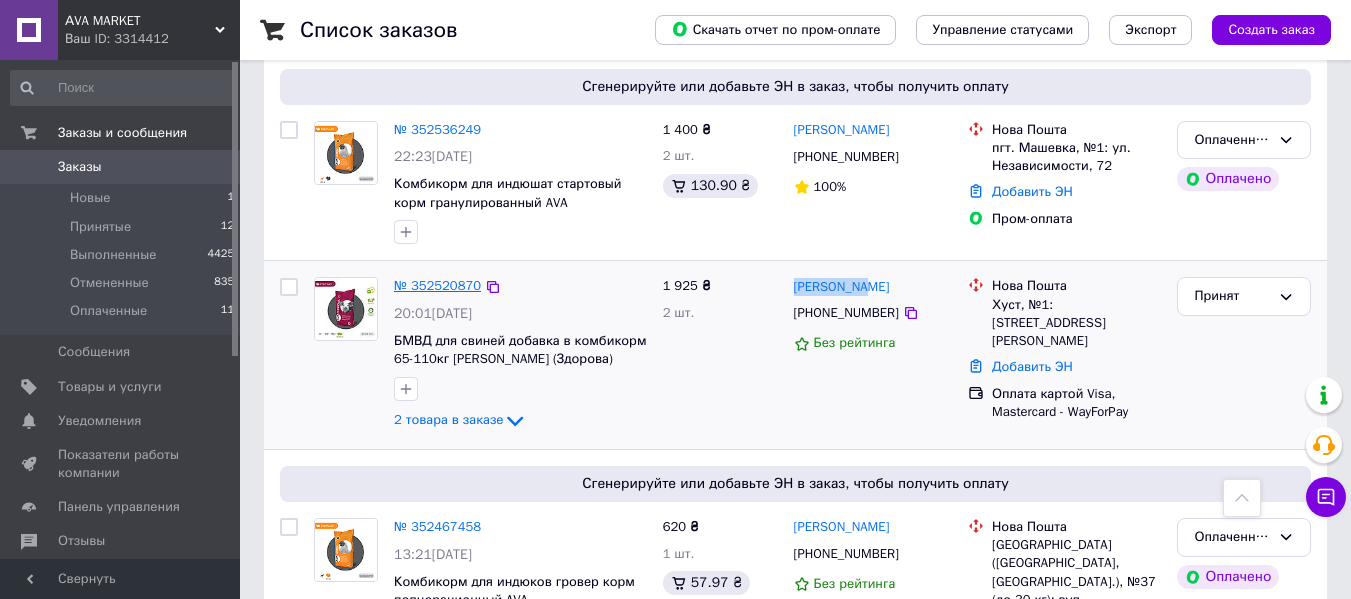 click on "№ 352520870" at bounding box center [437, 285] 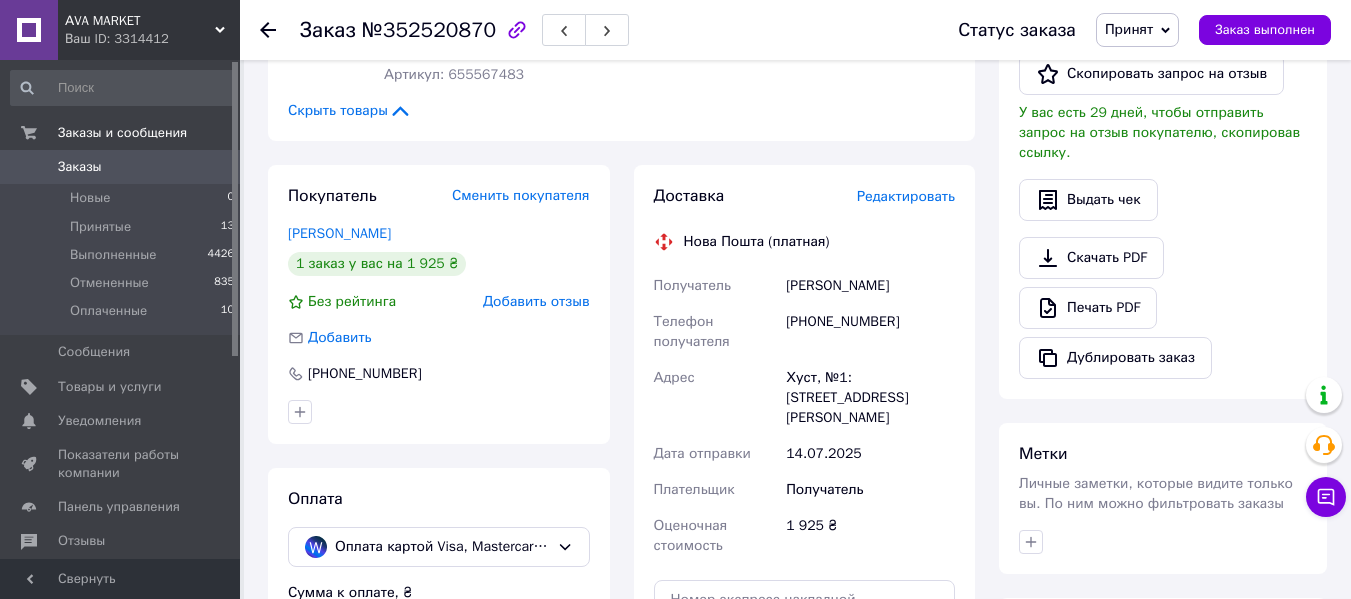 scroll, scrollTop: 456, scrollLeft: 0, axis: vertical 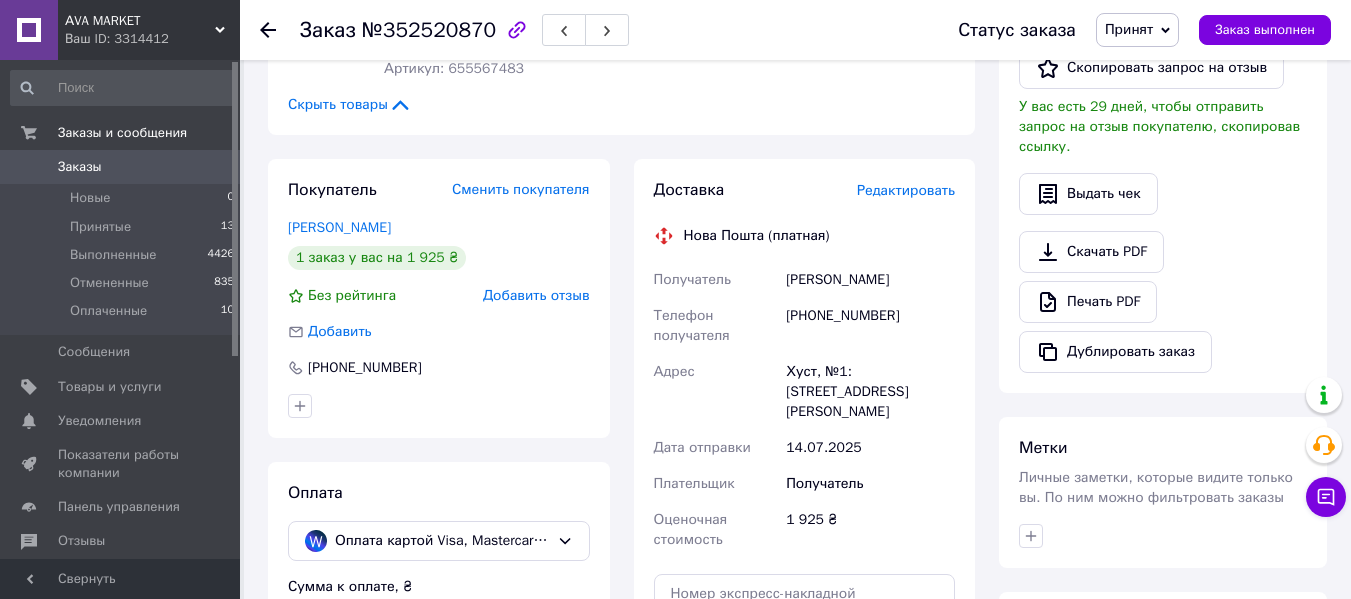 click 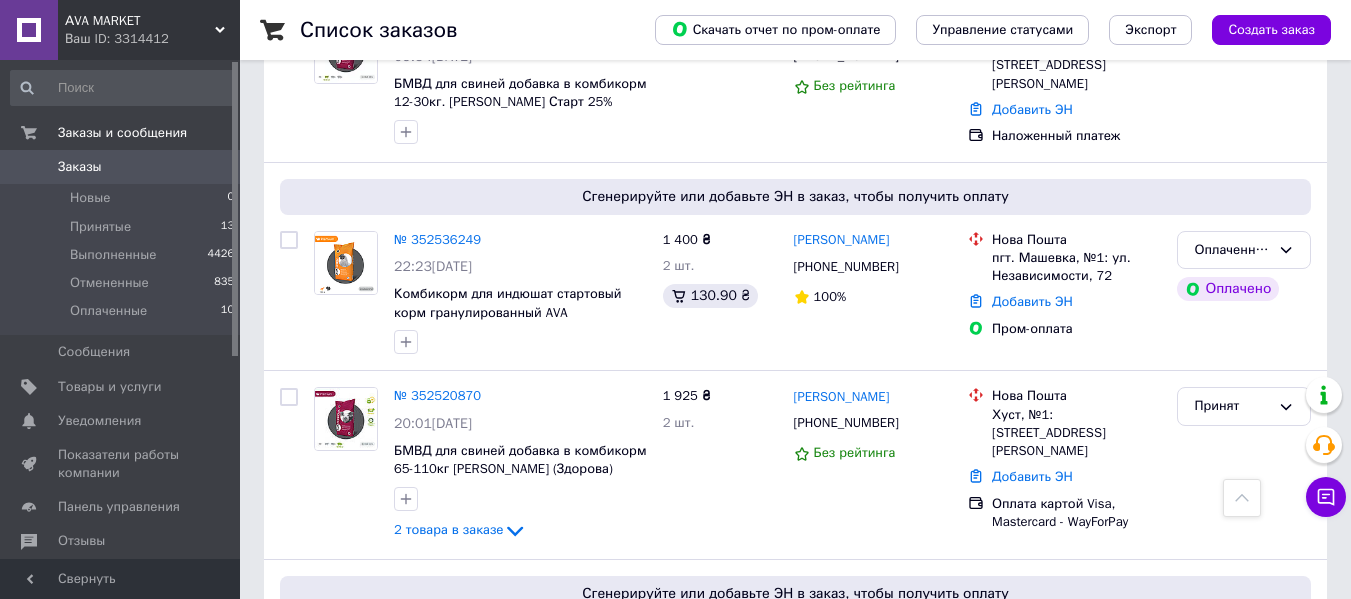 scroll, scrollTop: 418, scrollLeft: 0, axis: vertical 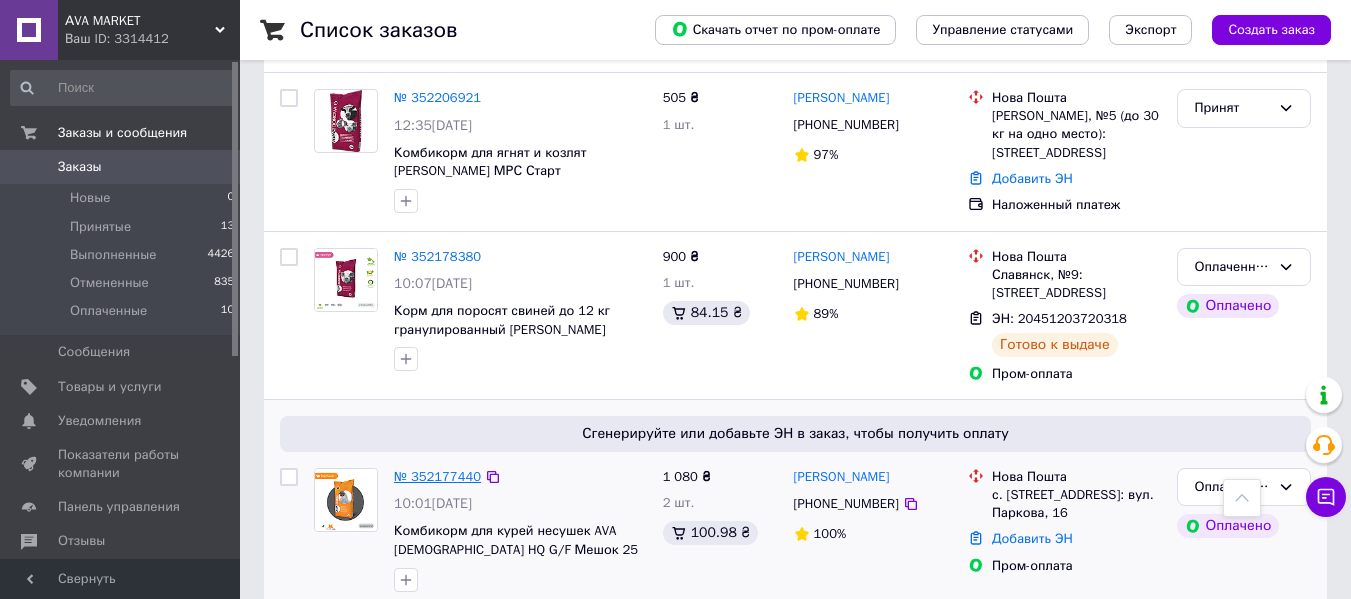 click on "№ 352177440" at bounding box center [437, 476] 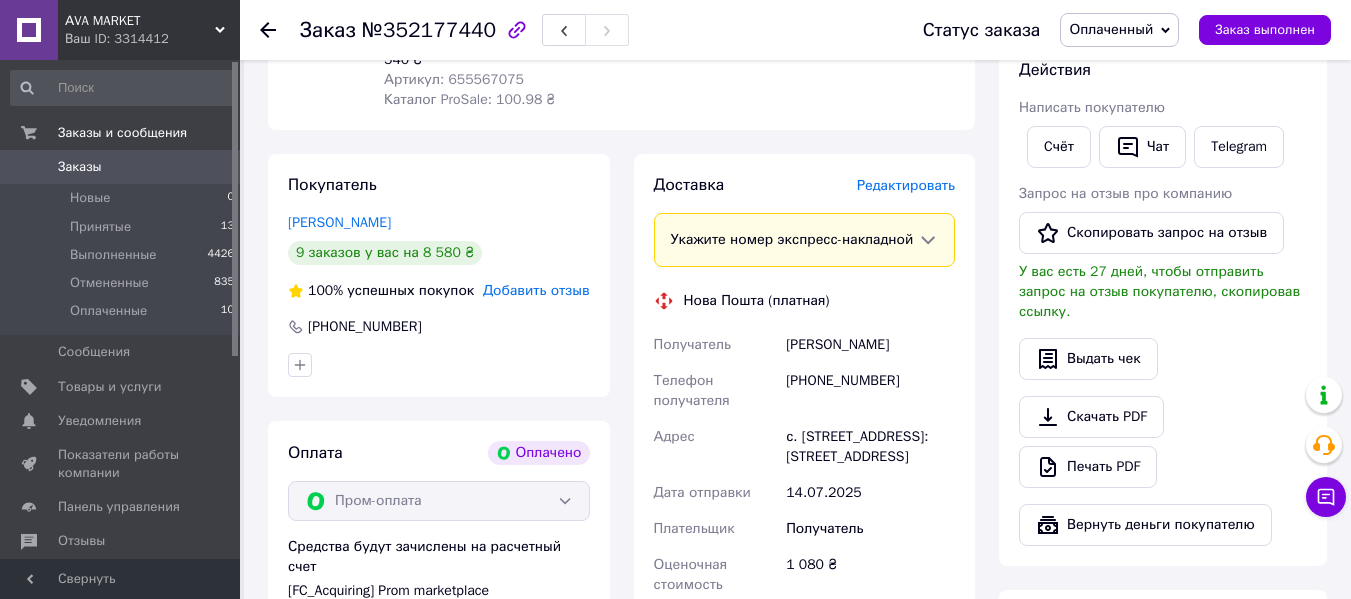 scroll, scrollTop: 881, scrollLeft: 0, axis: vertical 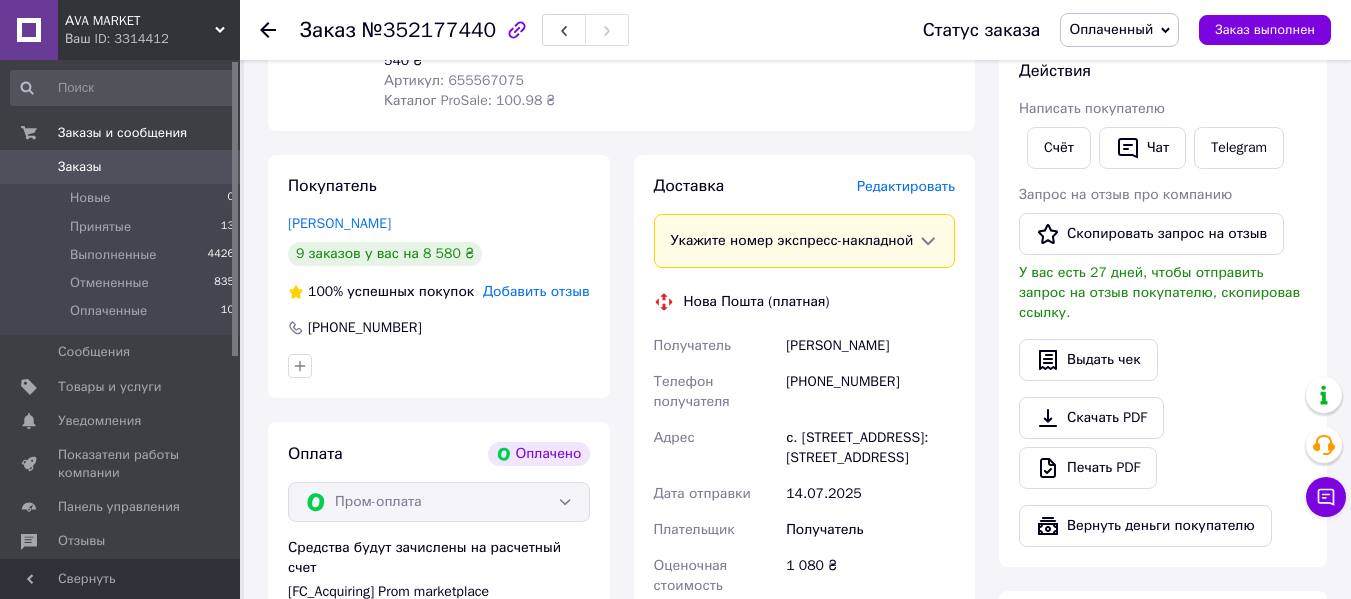 click 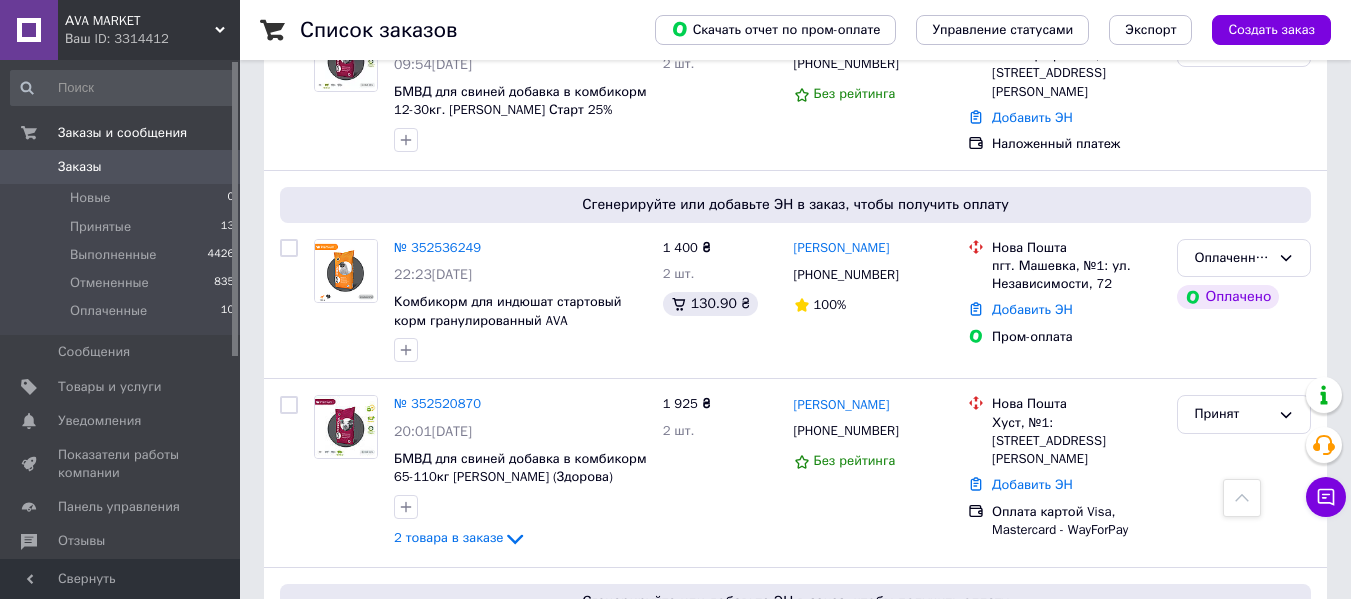 scroll, scrollTop: 526, scrollLeft: 0, axis: vertical 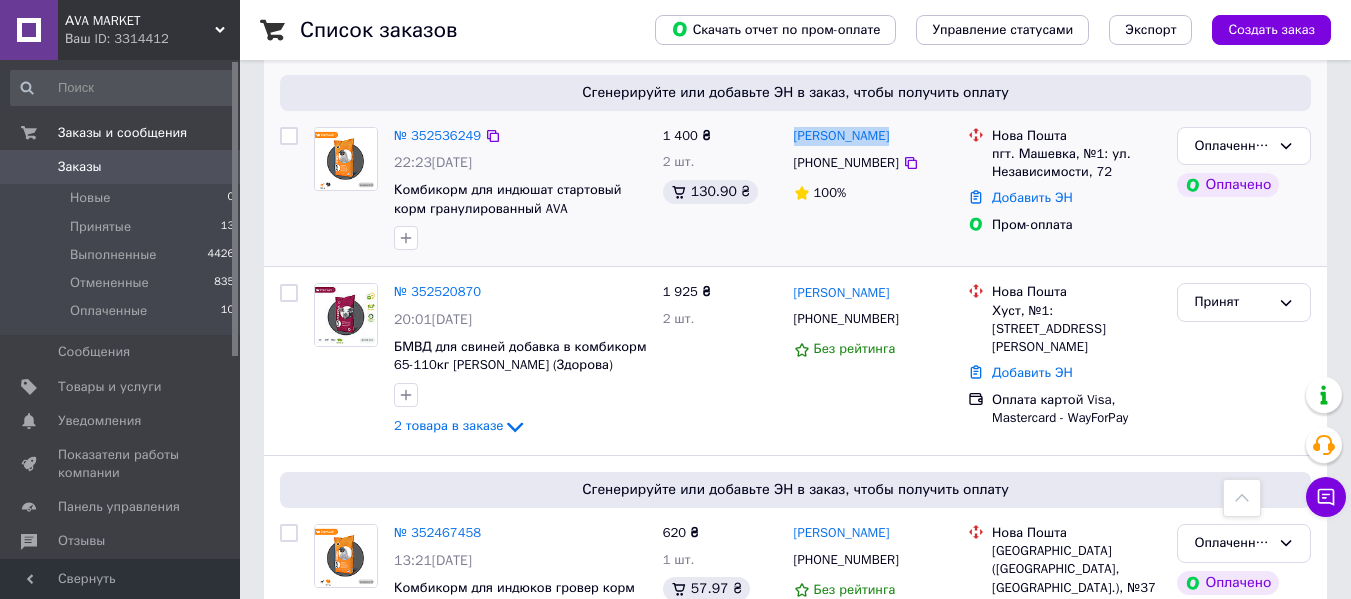 drag, startPoint x: 889, startPoint y: 137, endPoint x: 791, endPoint y: 133, distance: 98.0816 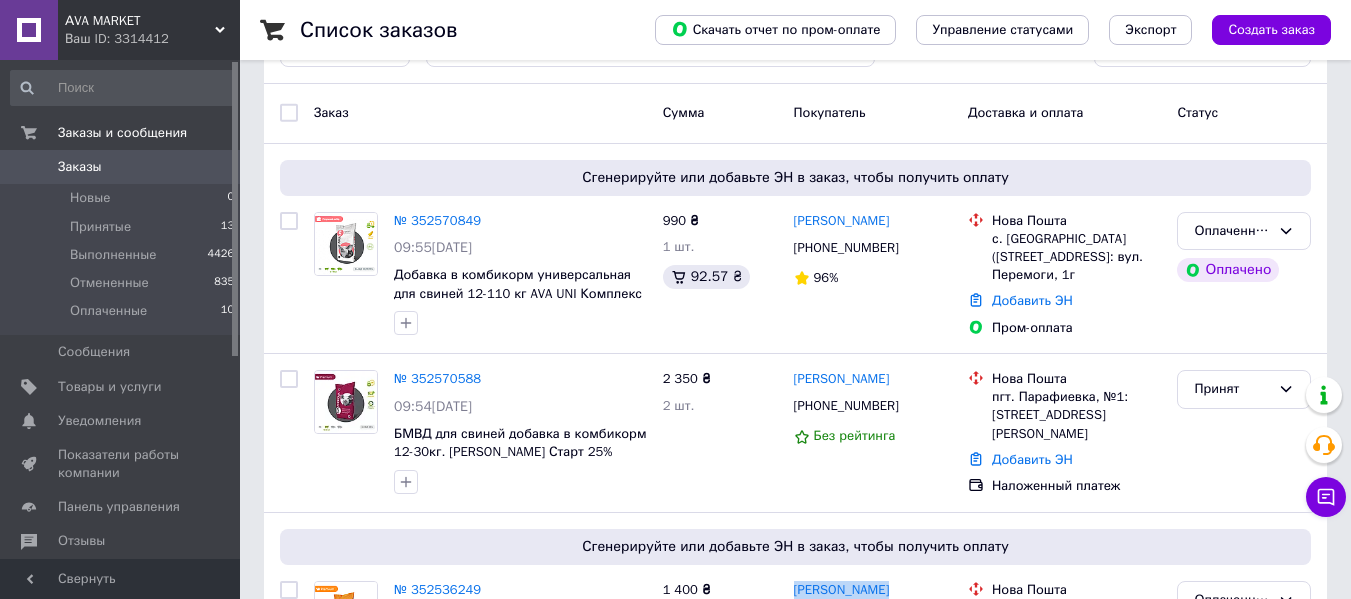 scroll, scrollTop: 65, scrollLeft: 0, axis: vertical 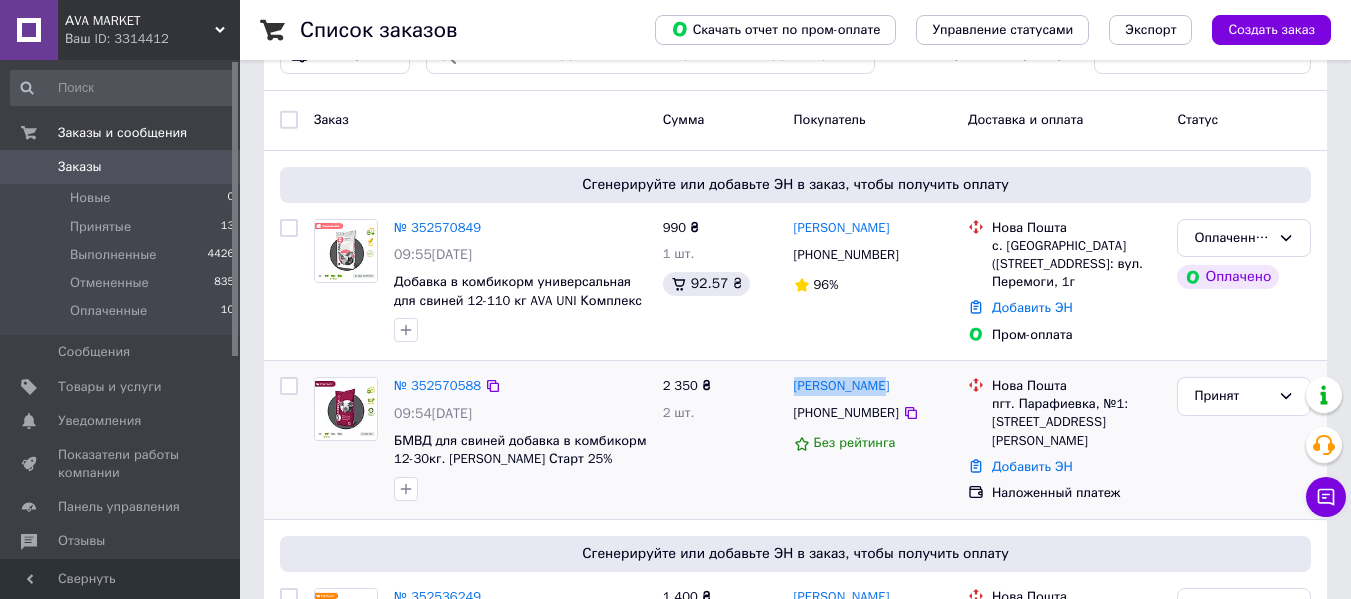 drag, startPoint x: 891, startPoint y: 390, endPoint x: 792, endPoint y: 394, distance: 99.08077 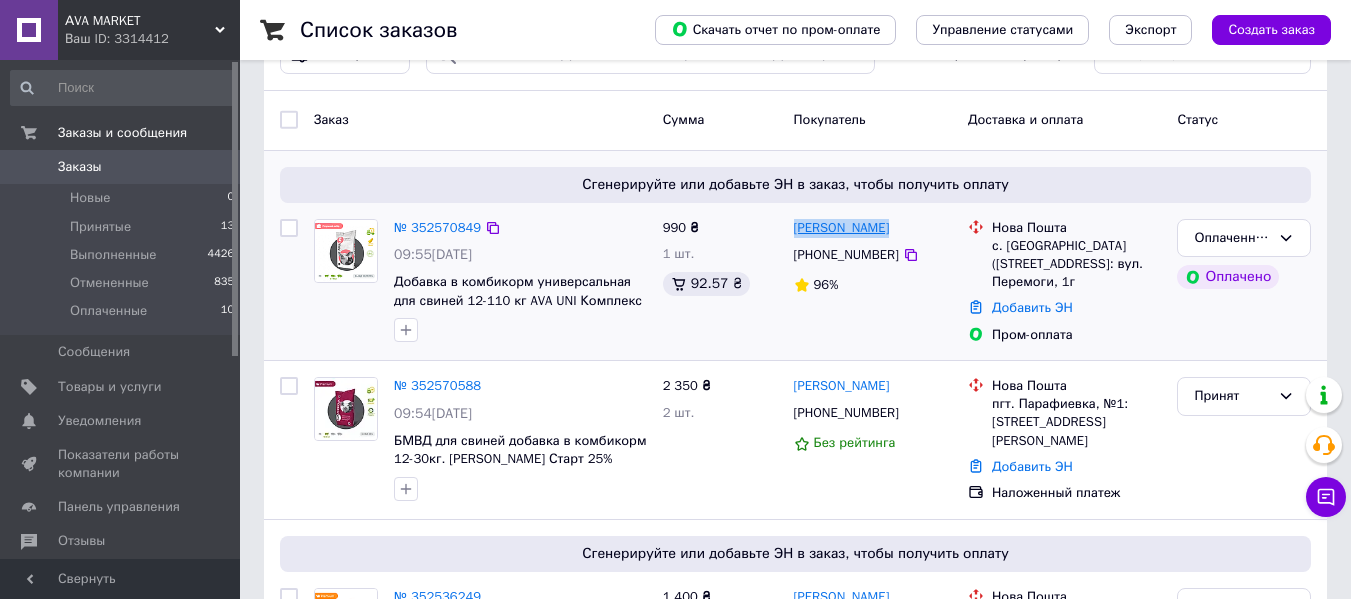 drag, startPoint x: 890, startPoint y: 230, endPoint x: 795, endPoint y: 230, distance: 95 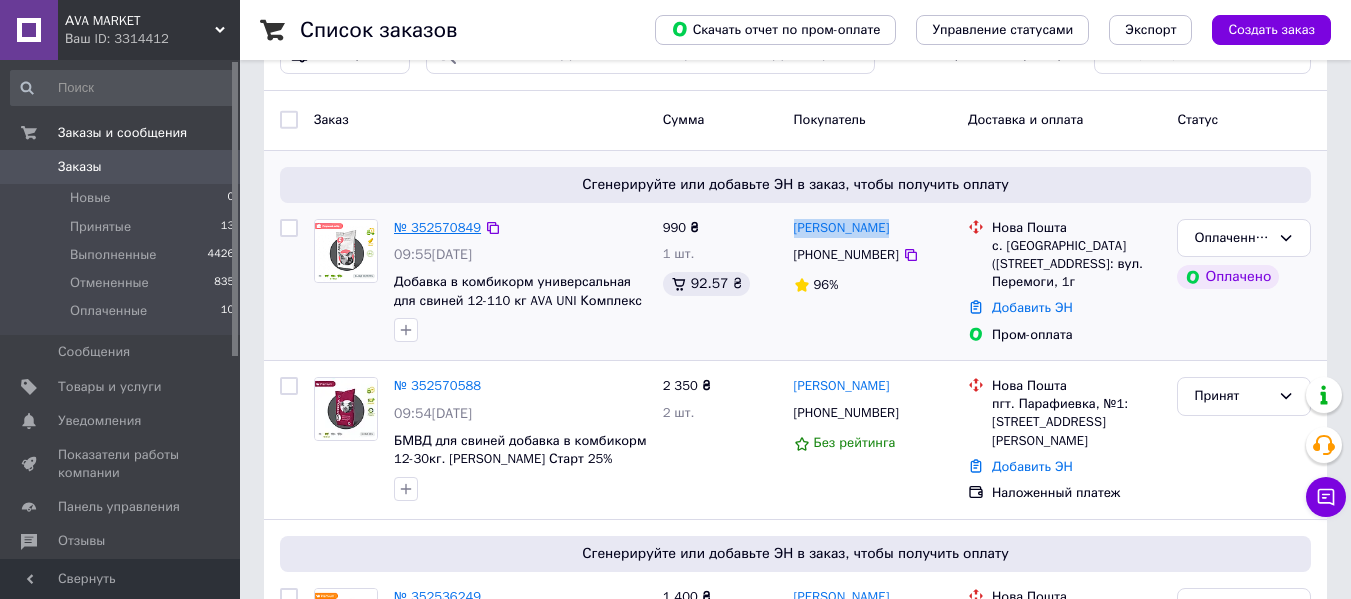click on "№ 352570849" at bounding box center (437, 227) 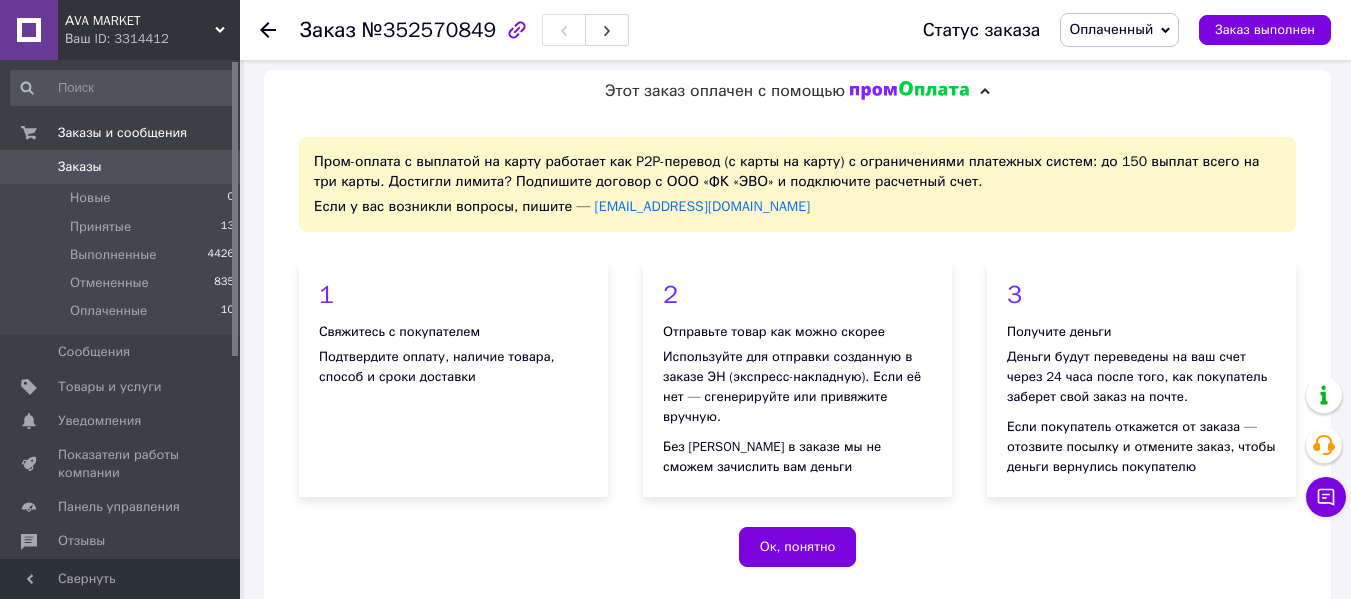 scroll, scrollTop: 0, scrollLeft: 0, axis: both 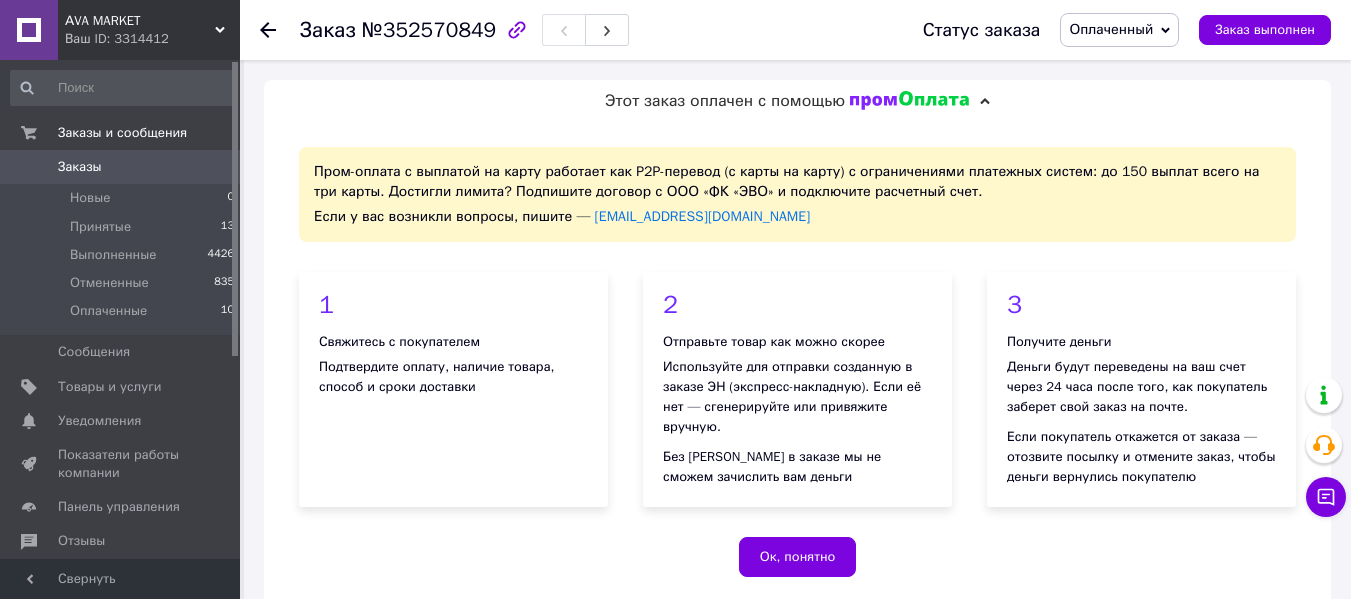 click 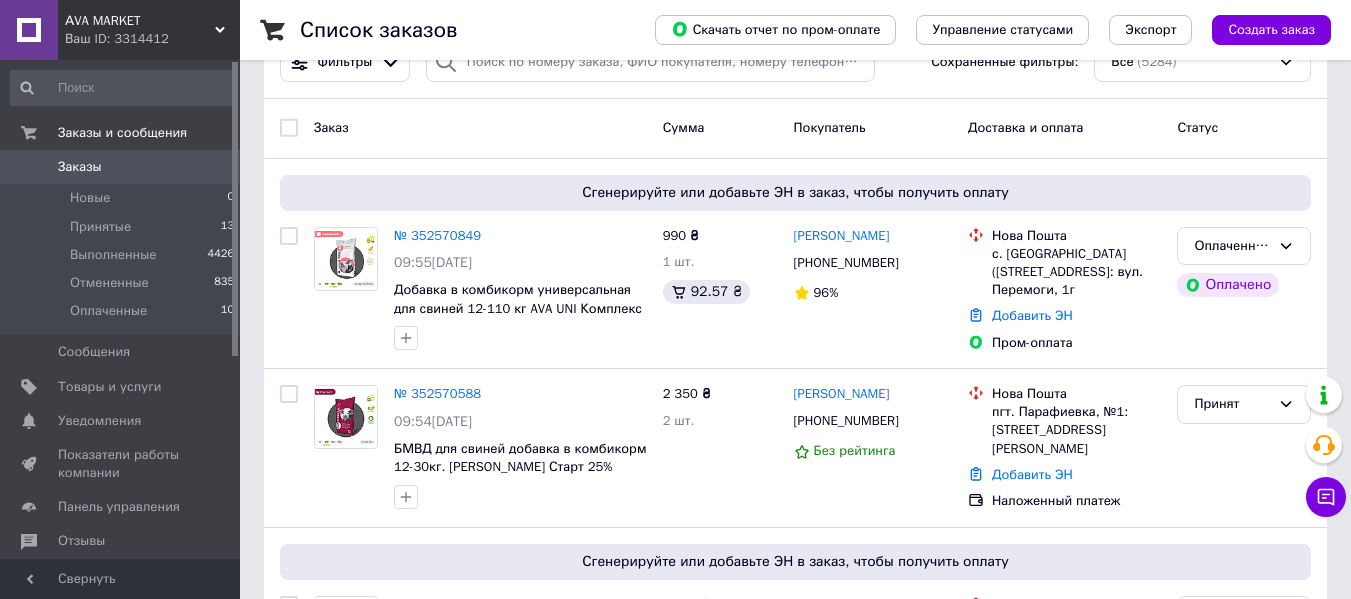scroll, scrollTop: 0, scrollLeft: 0, axis: both 